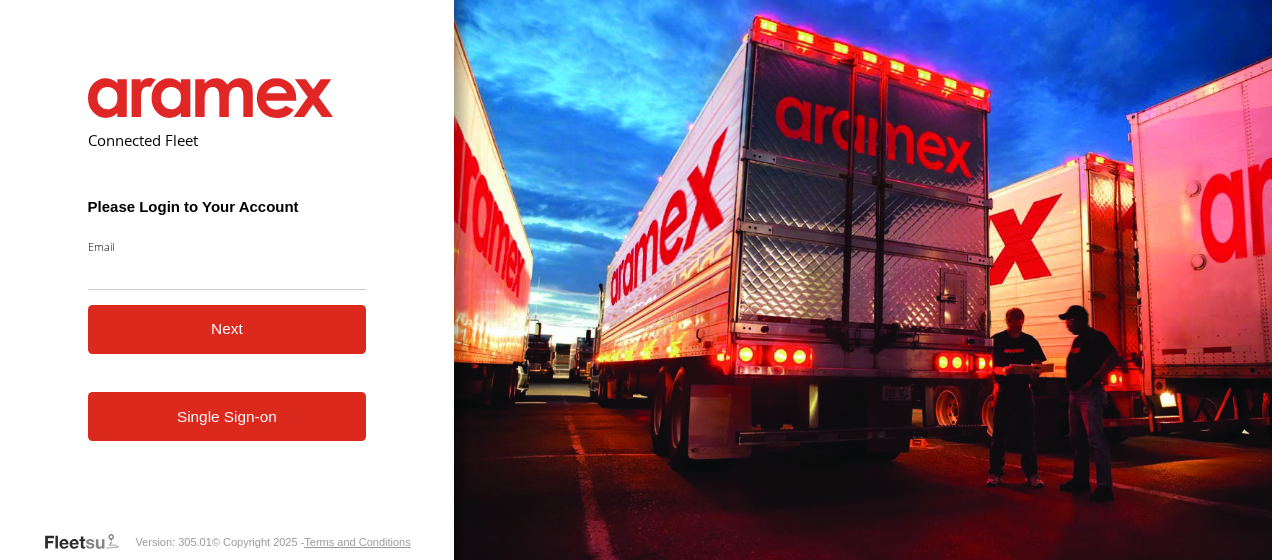 scroll, scrollTop: 0, scrollLeft: 0, axis: both 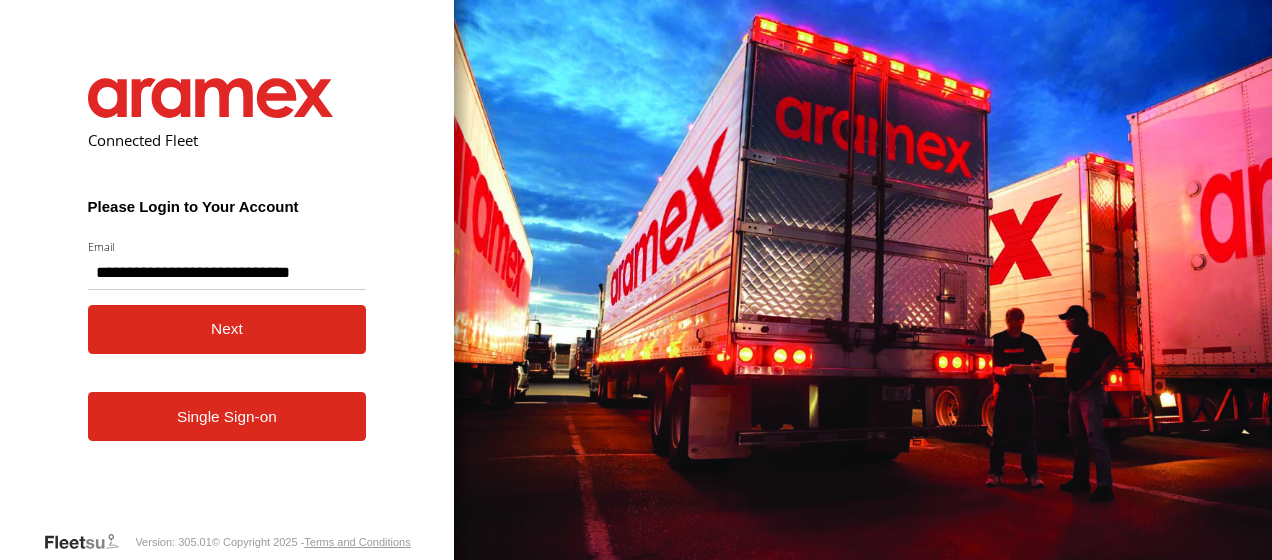 click on "Next" at bounding box center (227, 329) 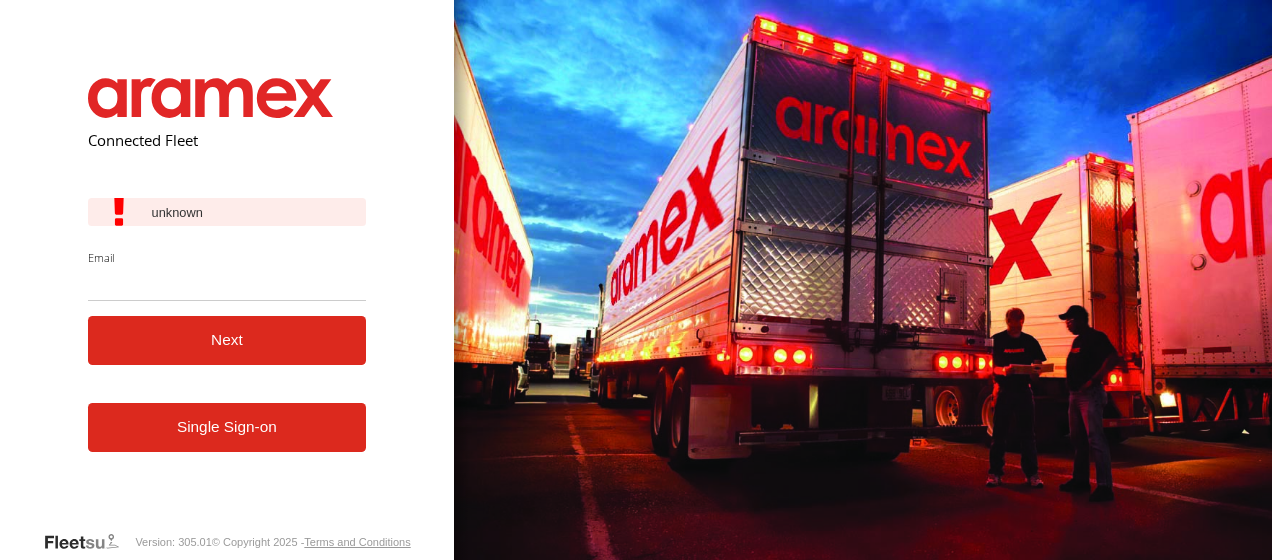 scroll, scrollTop: 0, scrollLeft: 0, axis: both 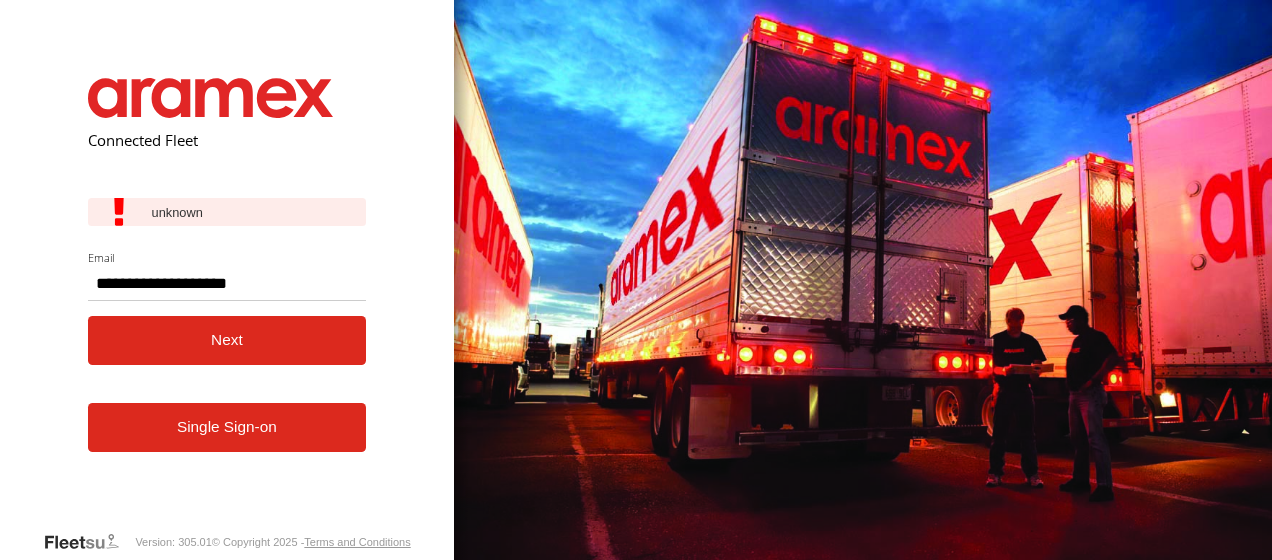 click on "Next" at bounding box center (227, 340) 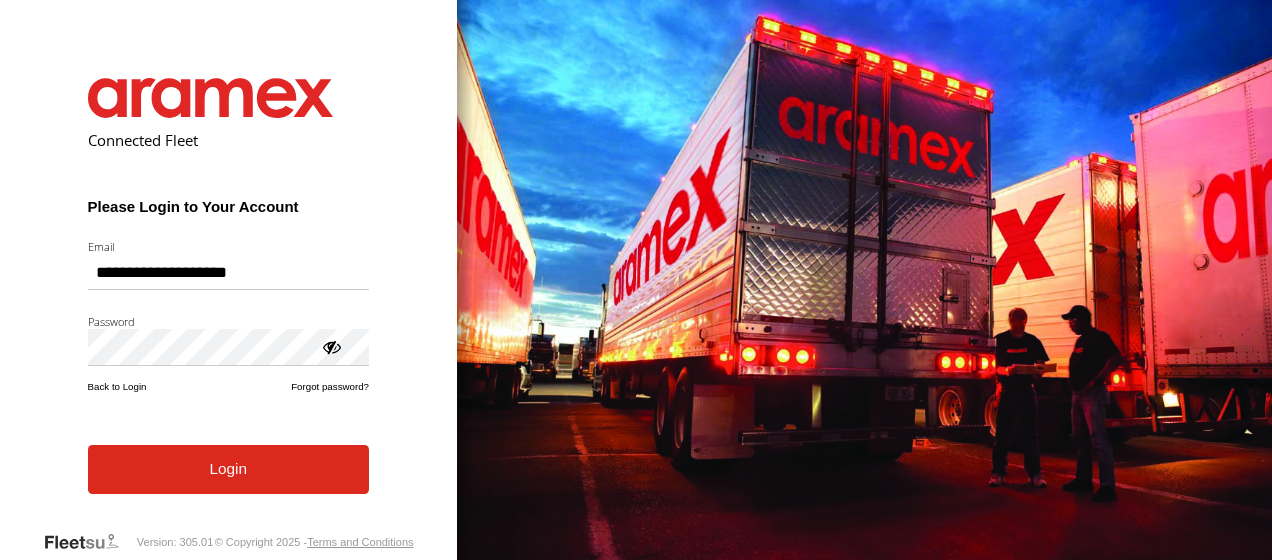 scroll, scrollTop: 0, scrollLeft: 0, axis: both 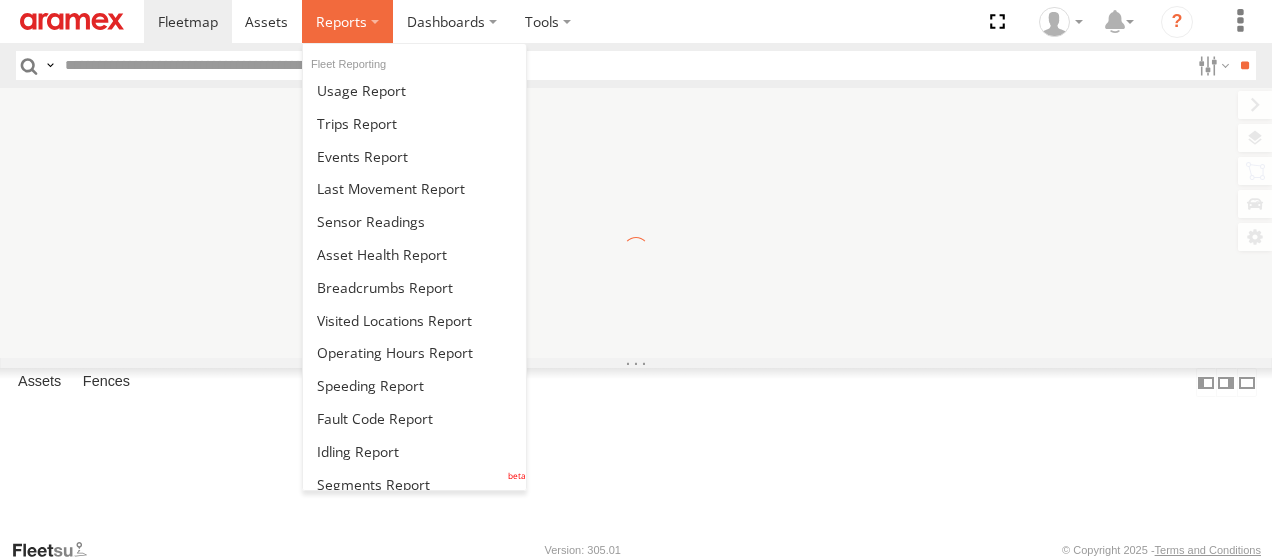 click at bounding box center [341, 21] 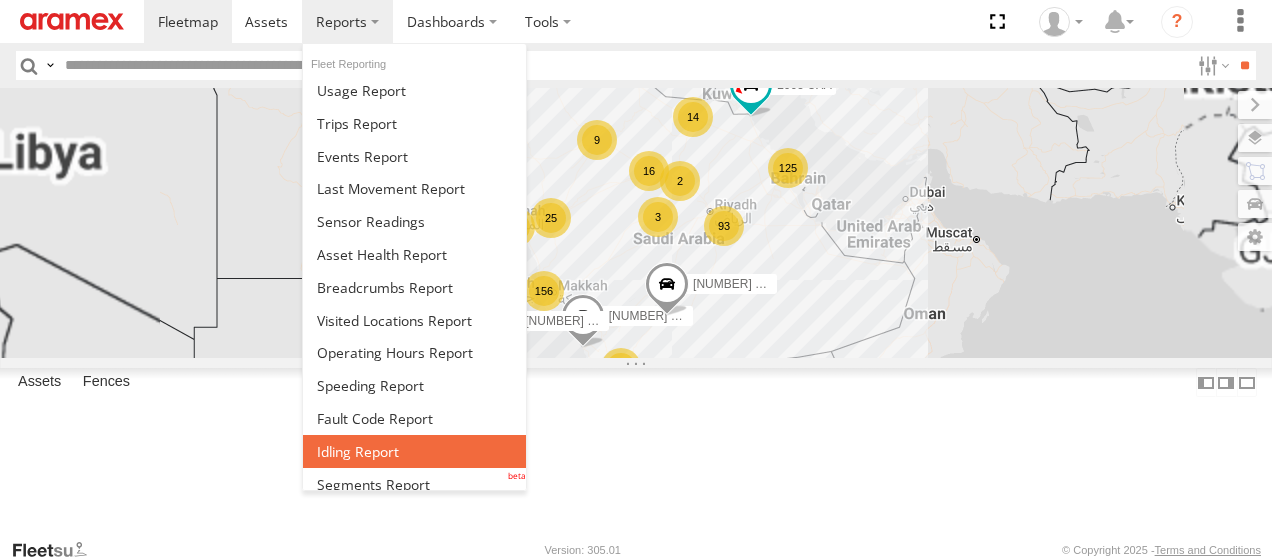 click at bounding box center (358, 451) 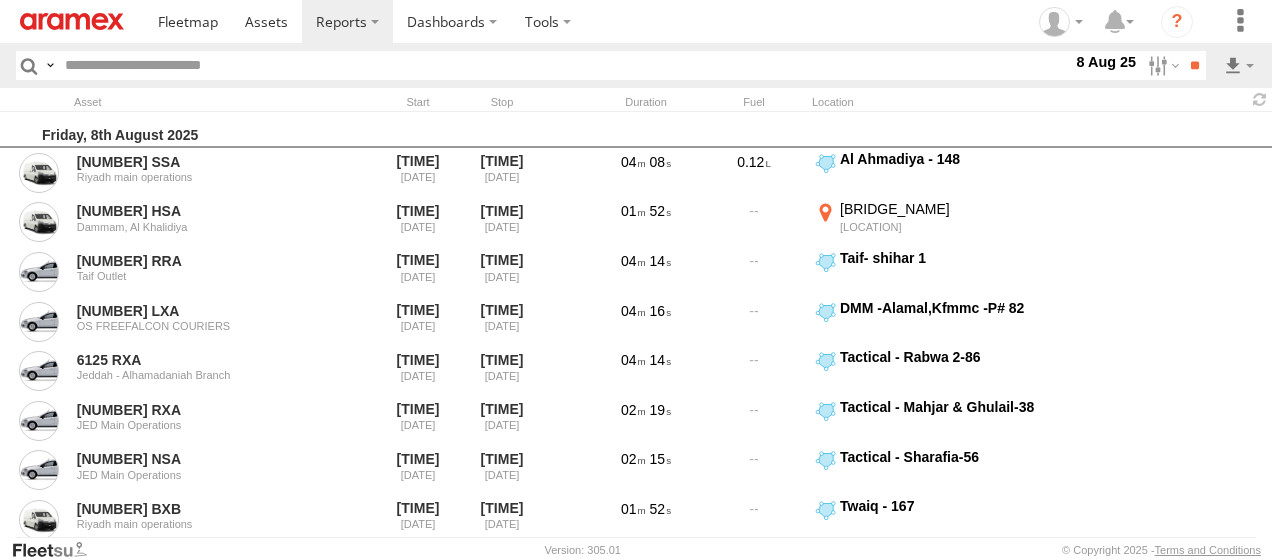 scroll, scrollTop: 0, scrollLeft: 0, axis: both 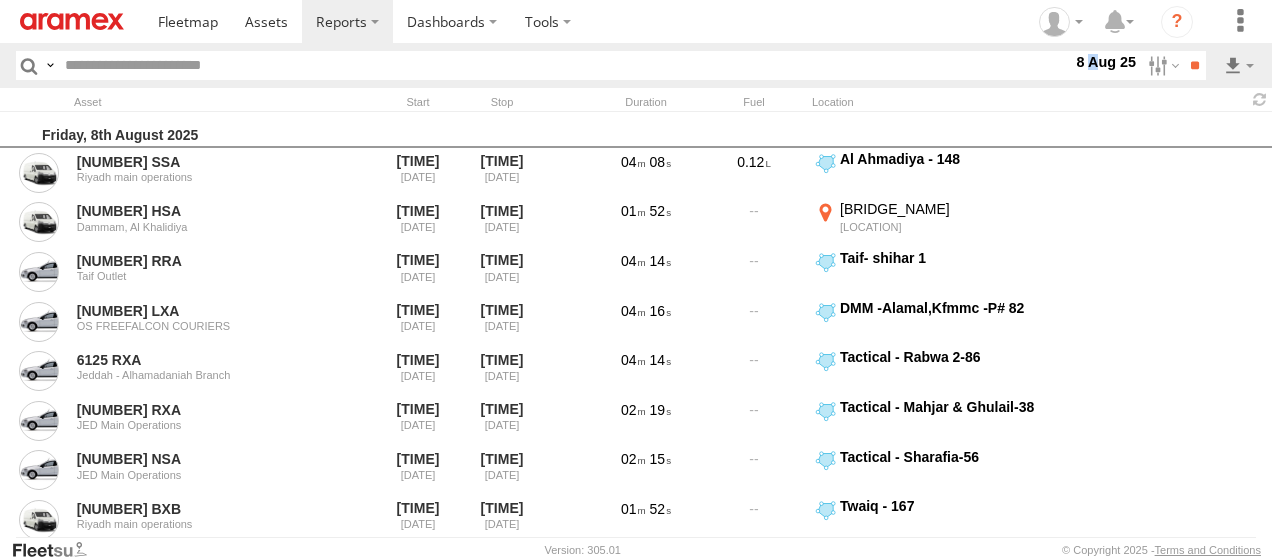 drag, startPoint x: 0, startPoint y: 0, endPoint x: 1084, endPoint y: 70, distance: 1086.2578 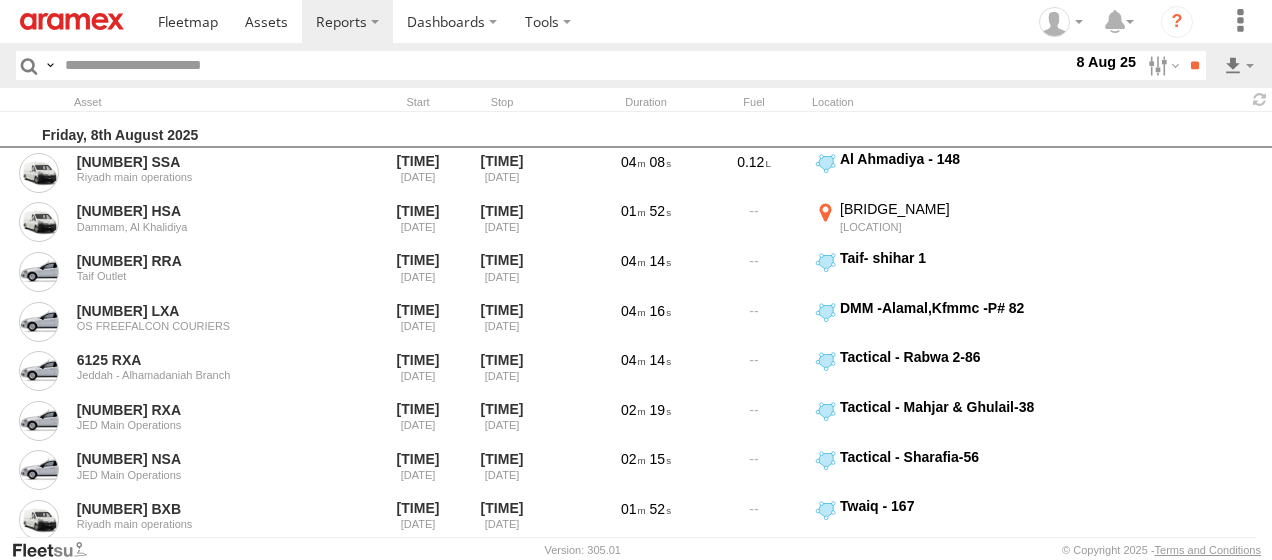 click at bounding box center (0, 0) 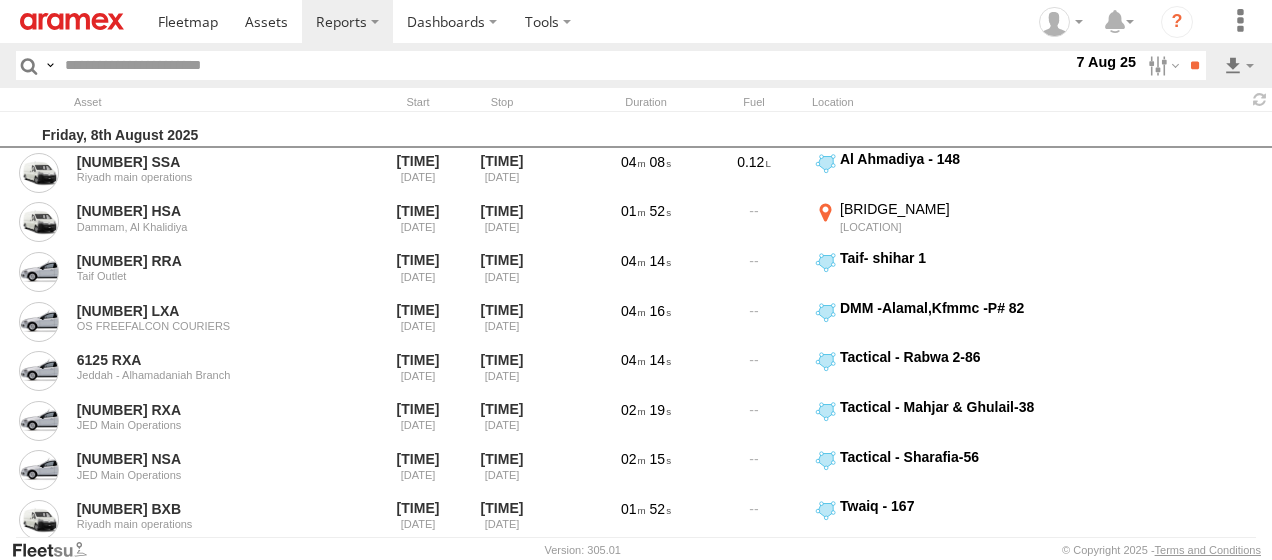 click on "> 10min" at bounding box center [0, 0] 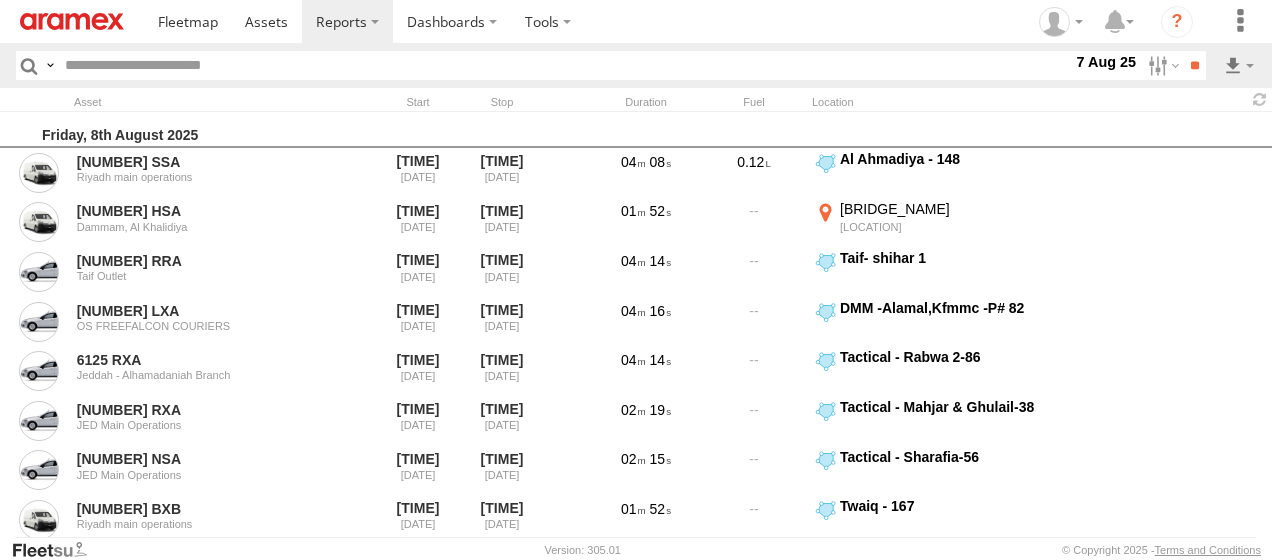 scroll, scrollTop: 779, scrollLeft: 0, axis: vertical 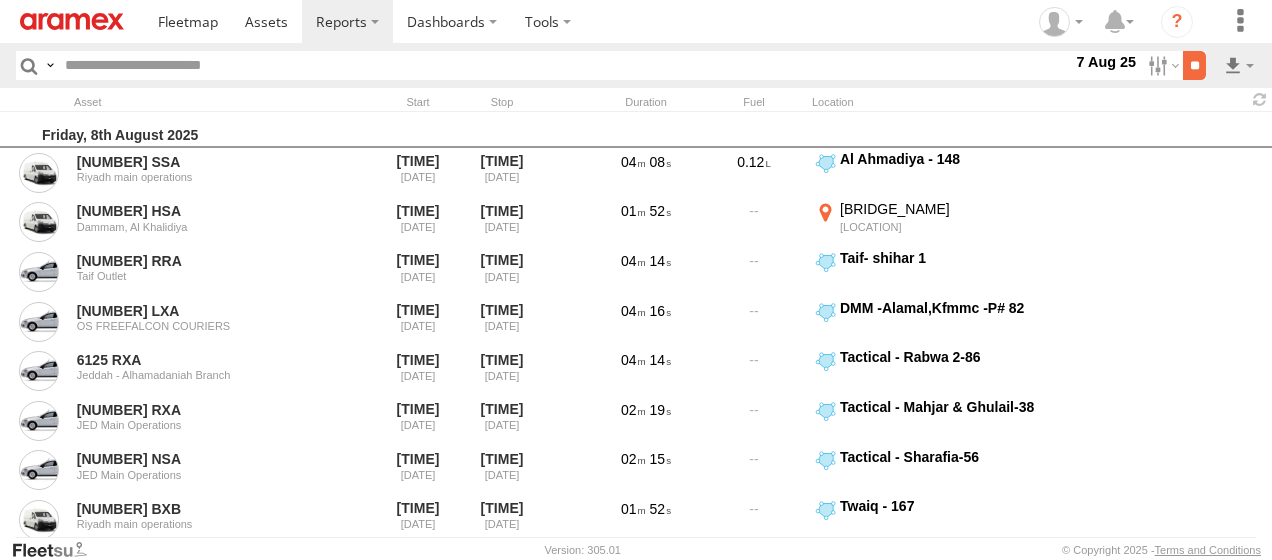 click on "**" at bounding box center [1194, 65] 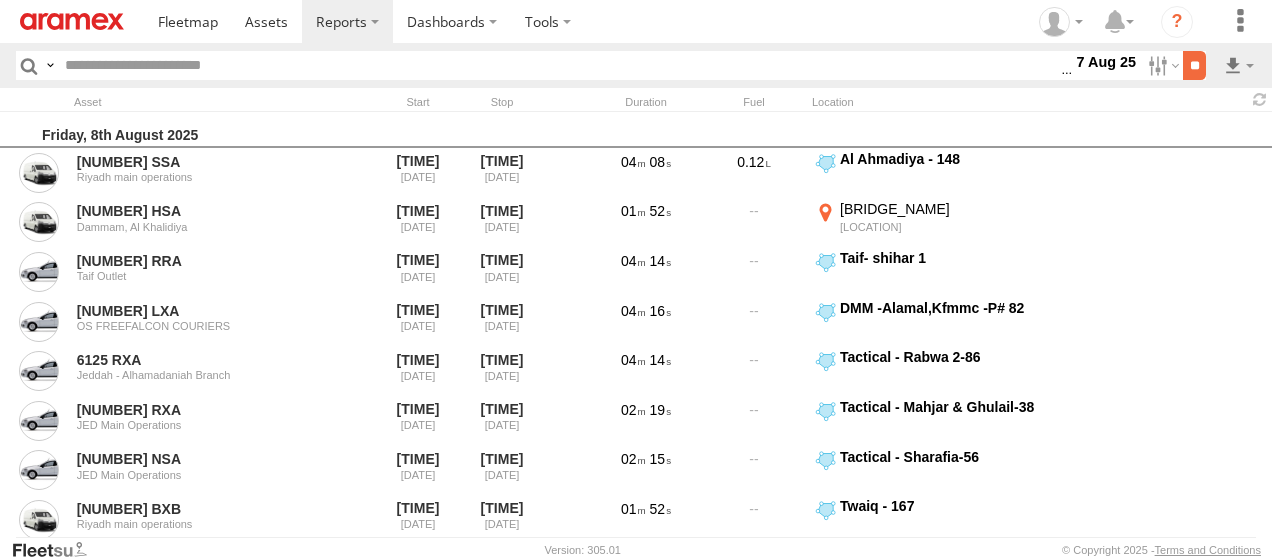 scroll, scrollTop: 0, scrollLeft: 0, axis: both 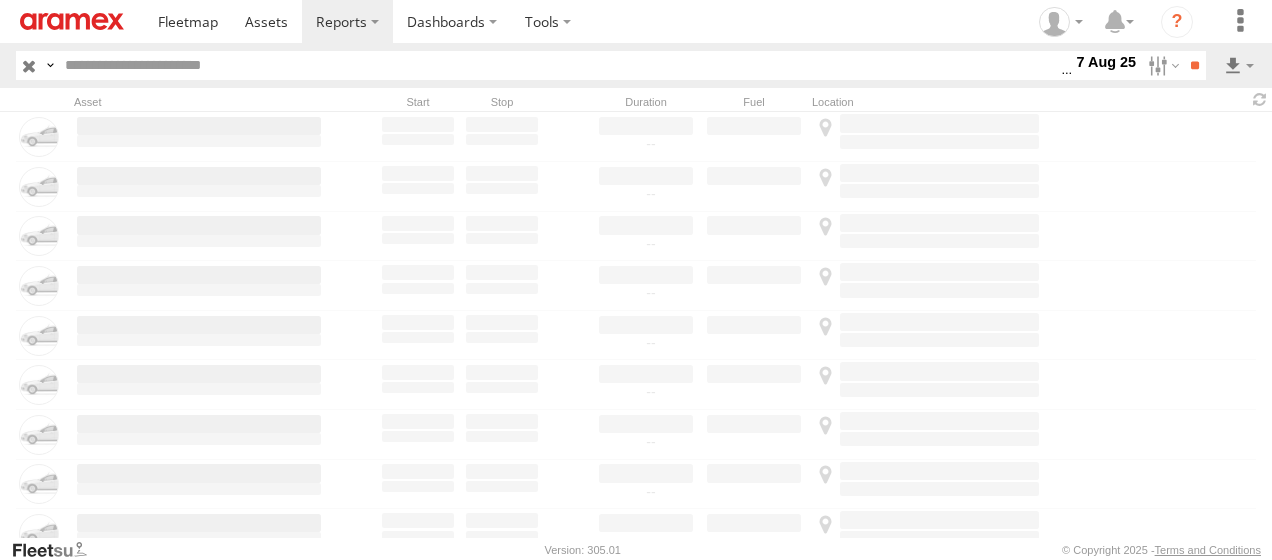 click on "7 Aug 25" at bounding box center (1106, 62) 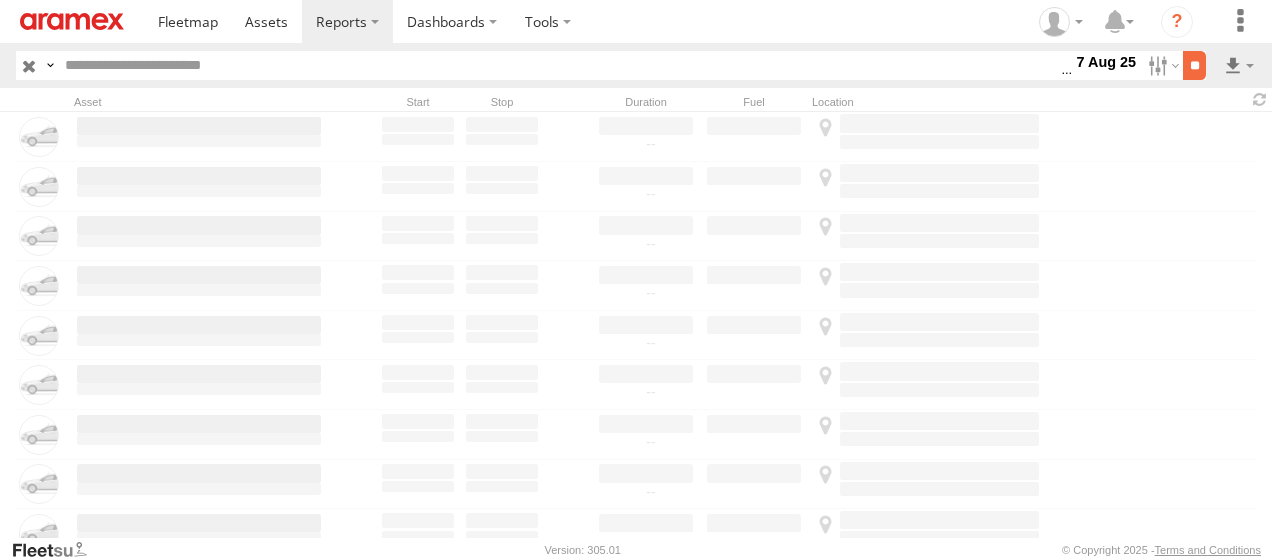 click on "**" at bounding box center [1194, 65] 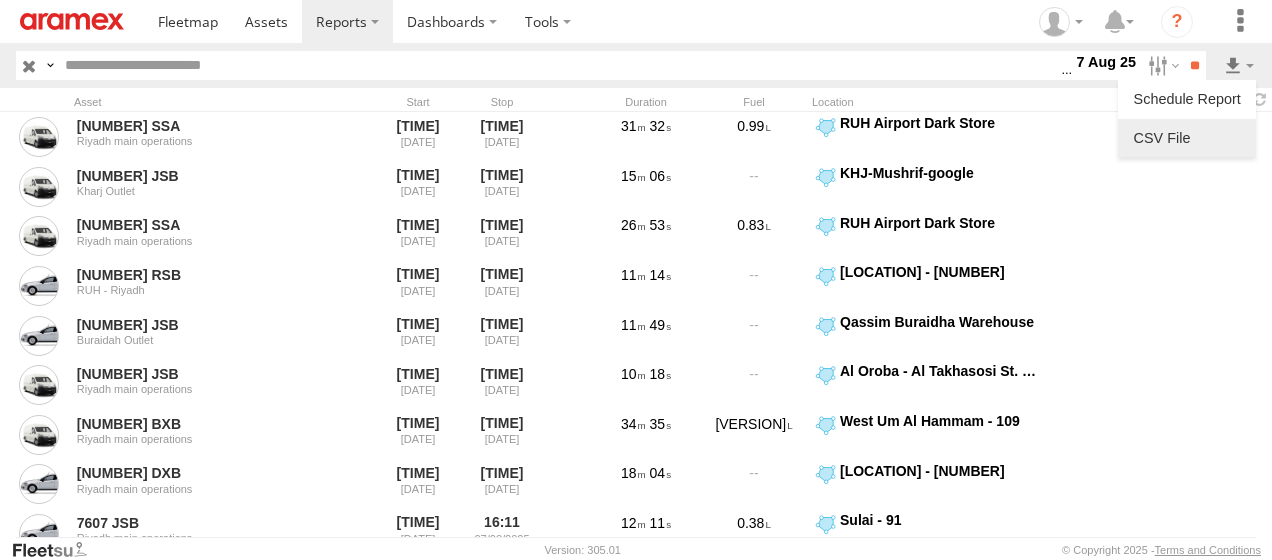 click at bounding box center [1187, 138] 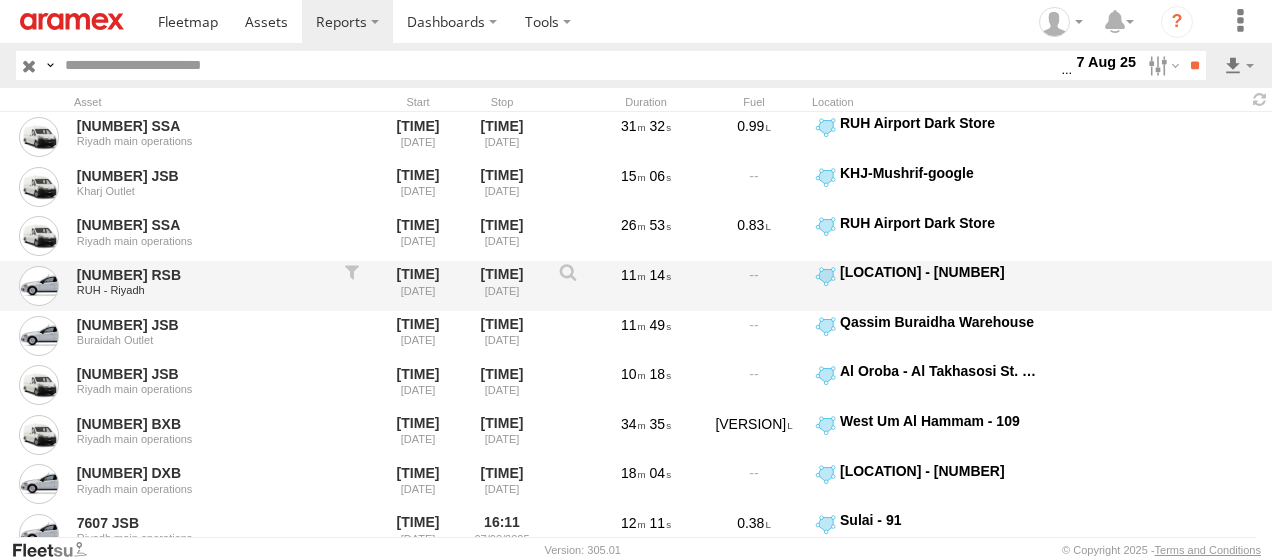 click on "Al Batha - 154
24.64352 46.73072" at bounding box center [927, 286] 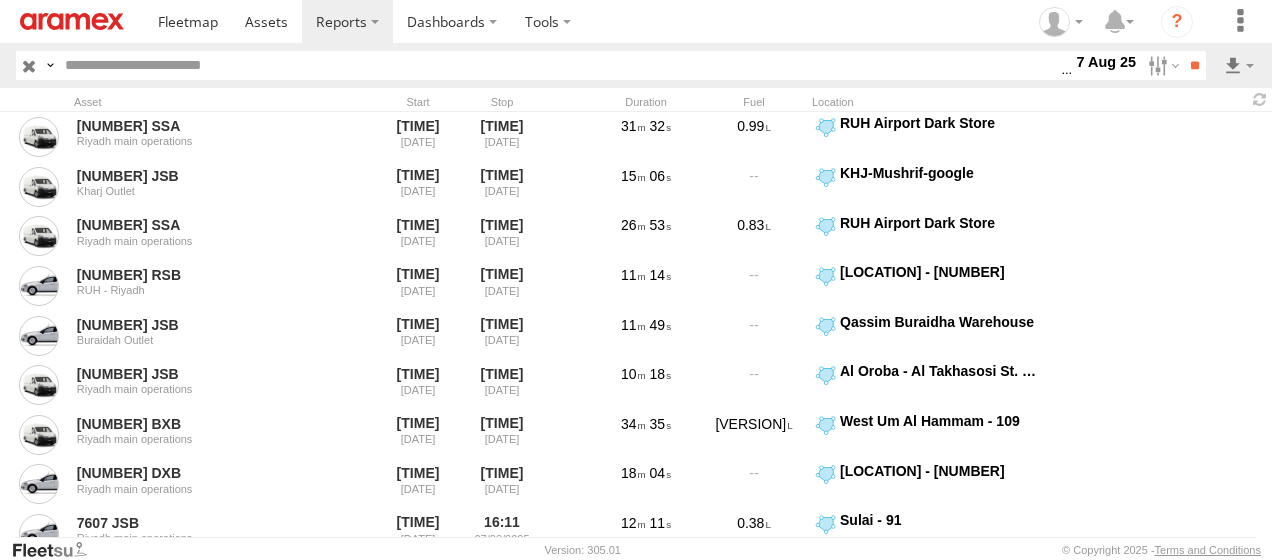 click on "Location Details
×" at bounding box center (0, 0) 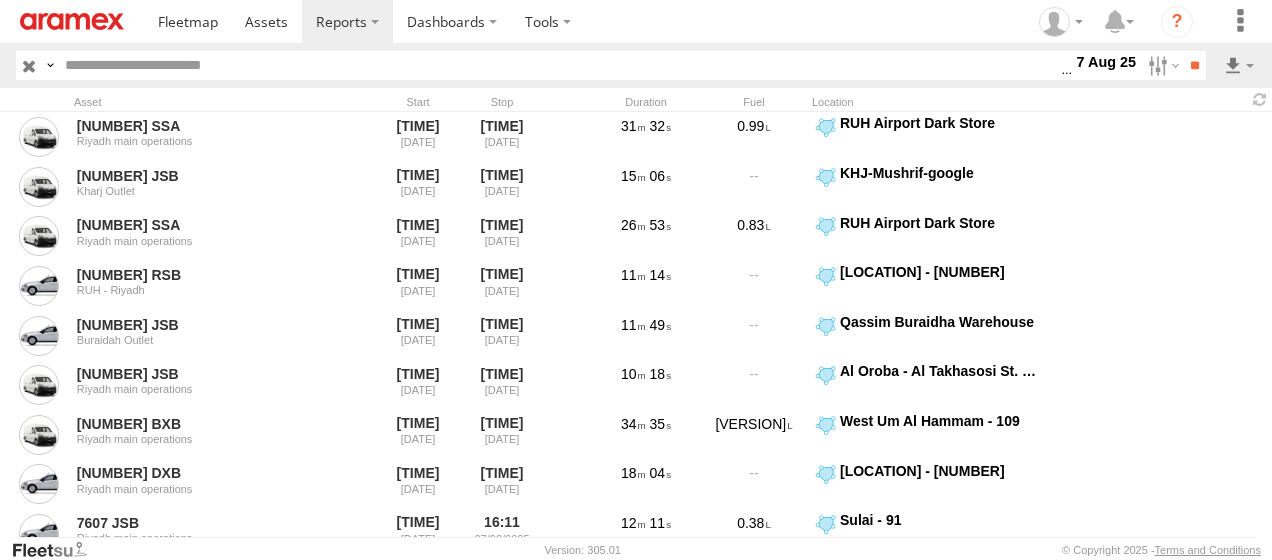 click on "7 Aug 25
S
M
T
W
T
F
S
S M T W T" at bounding box center [1106, 65] 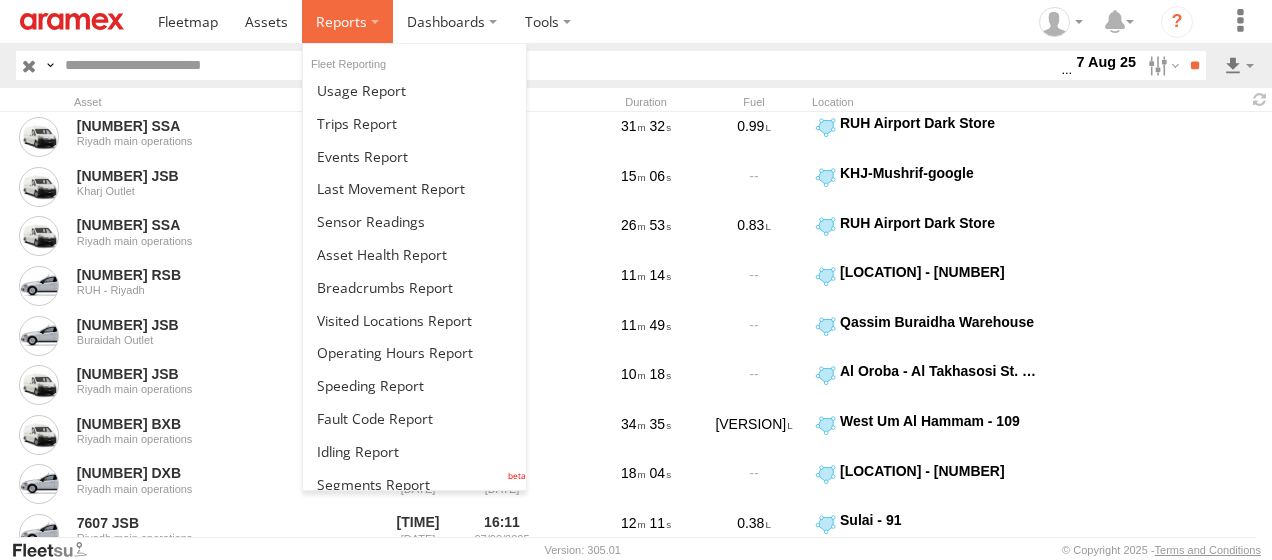 click at bounding box center [347, 21] 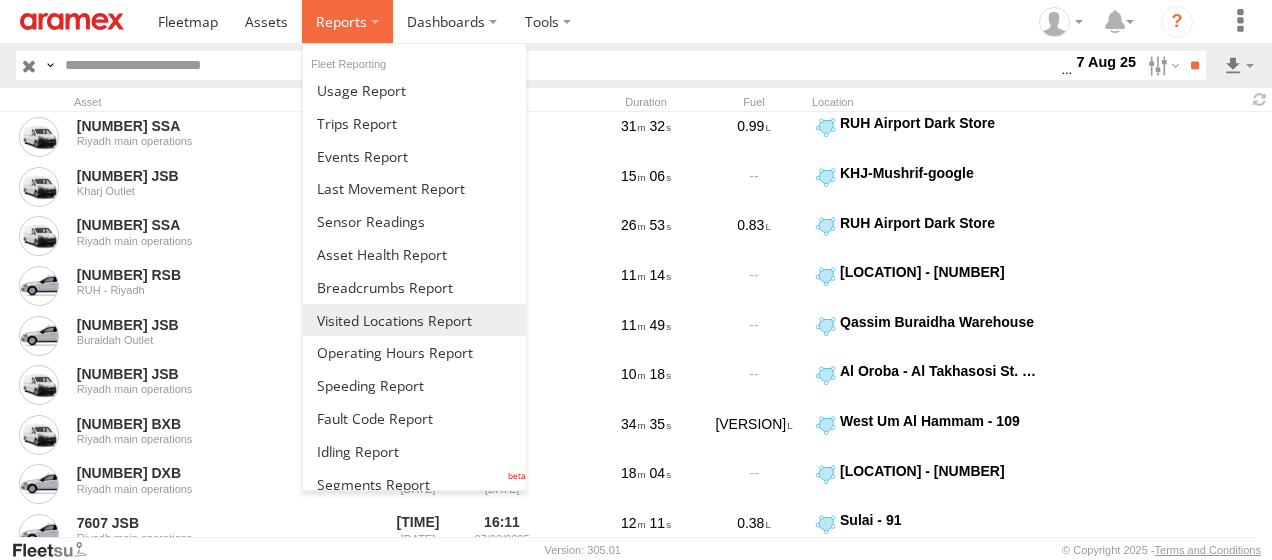 scroll, scrollTop: 30, scrollLeft: 0, axis: vertical 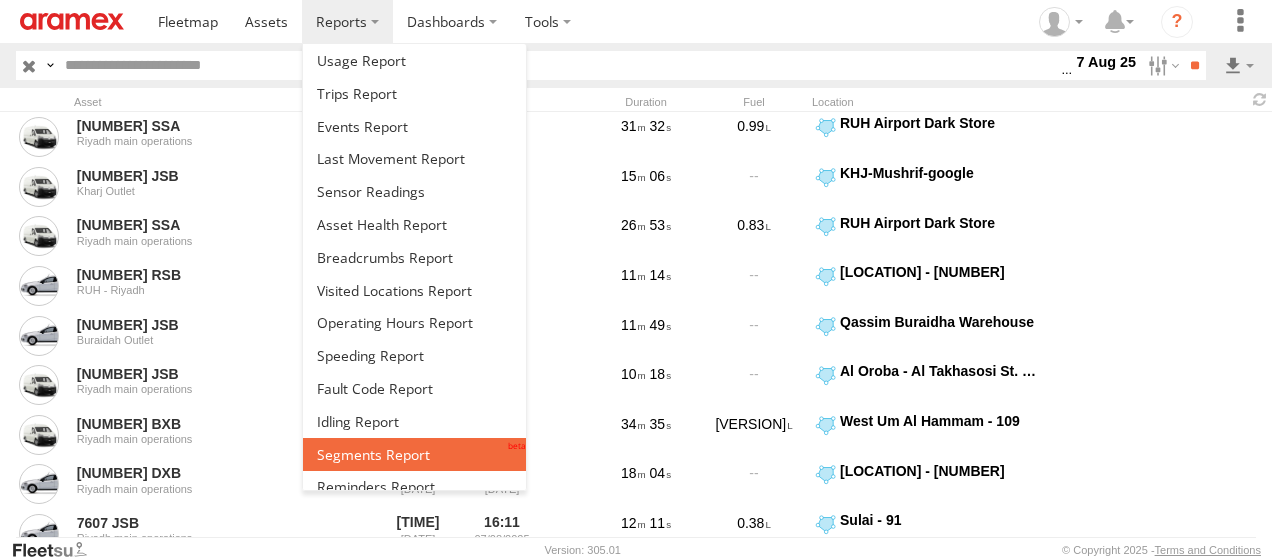 click at bounding box center [373, 454] 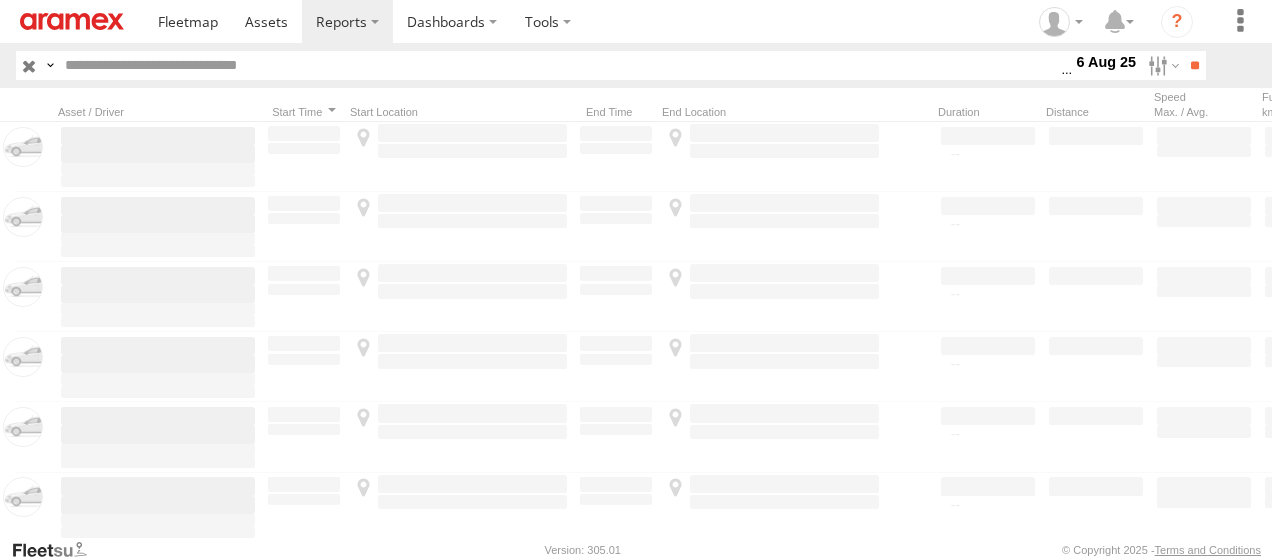 scroll, scrollTop: 0, scrollLeft: 0, axis: both 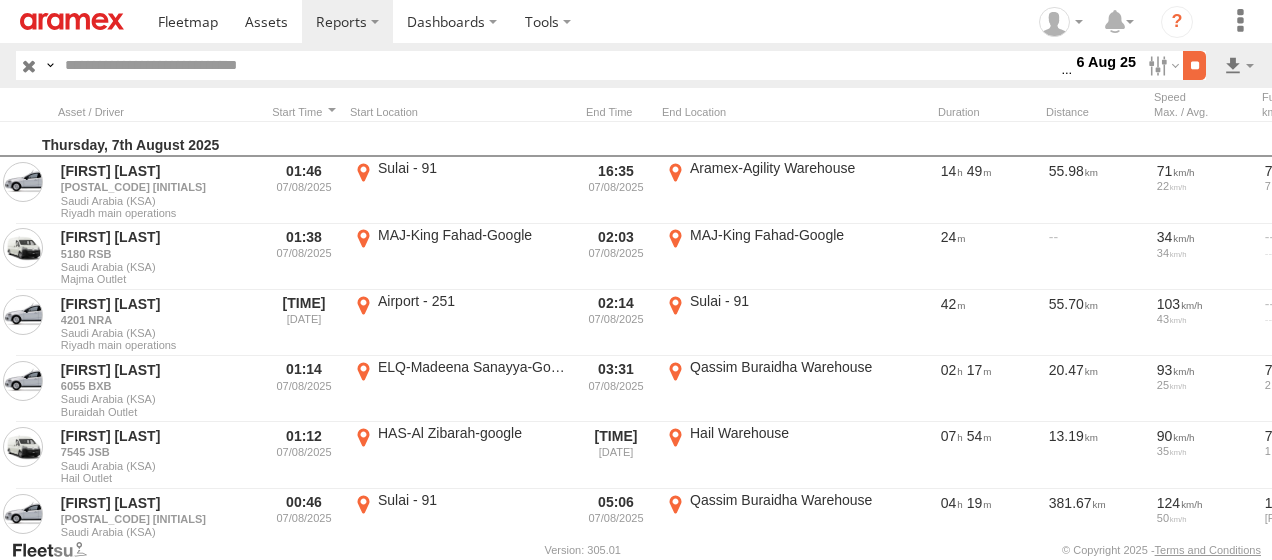 click on "**" at bounding box center [1194, 65] 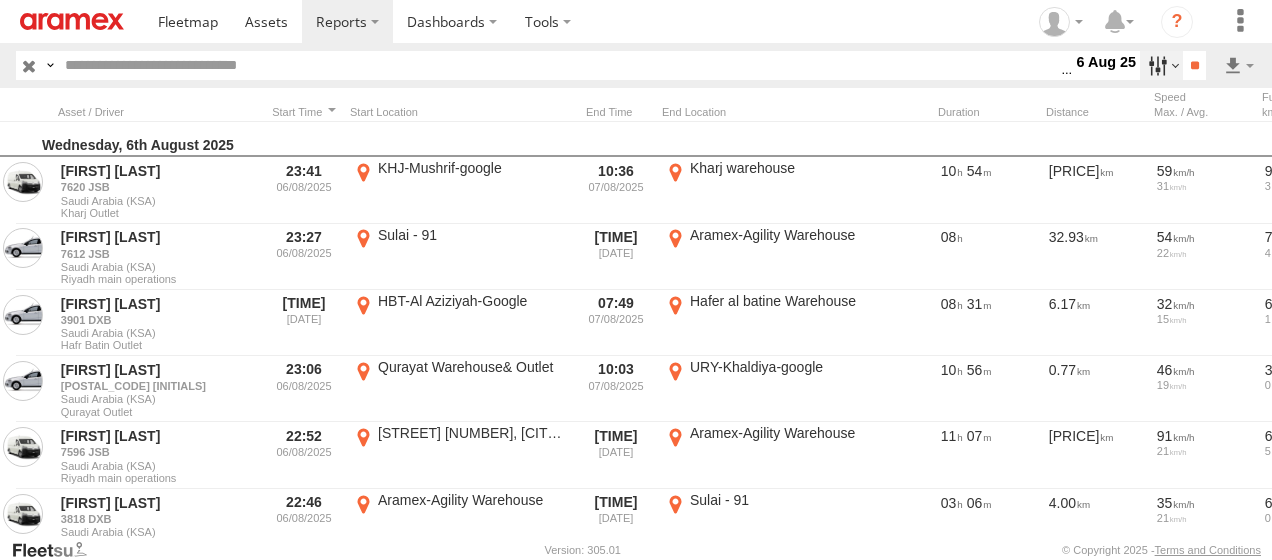click at bounding box center (1161, 65) 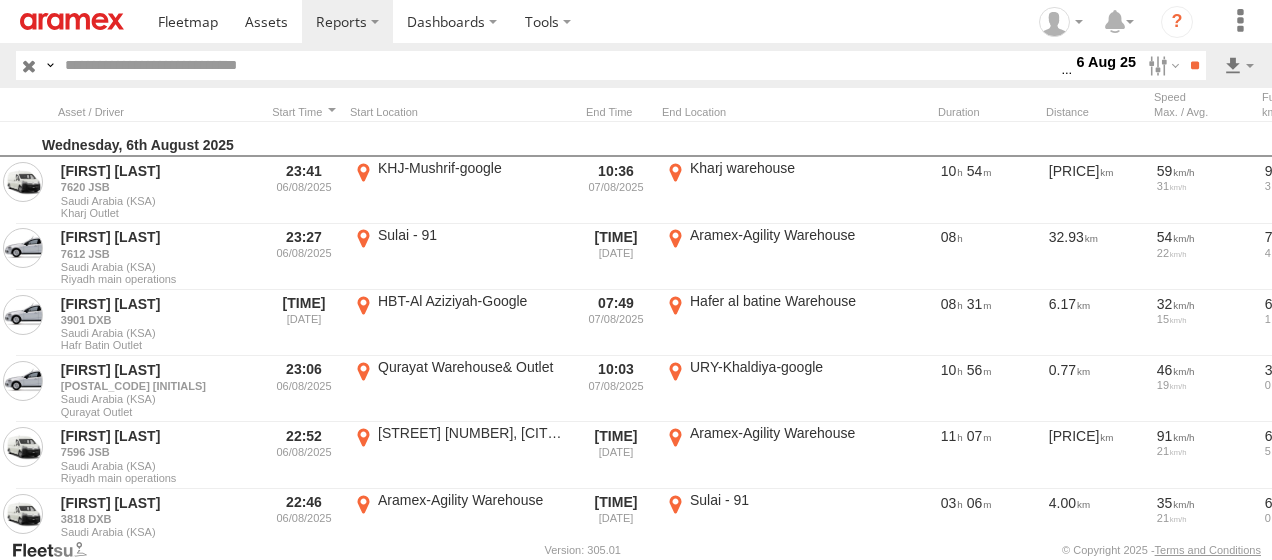 scroll, scrollTop: 807, scrollLeft: 0, axis: vertical 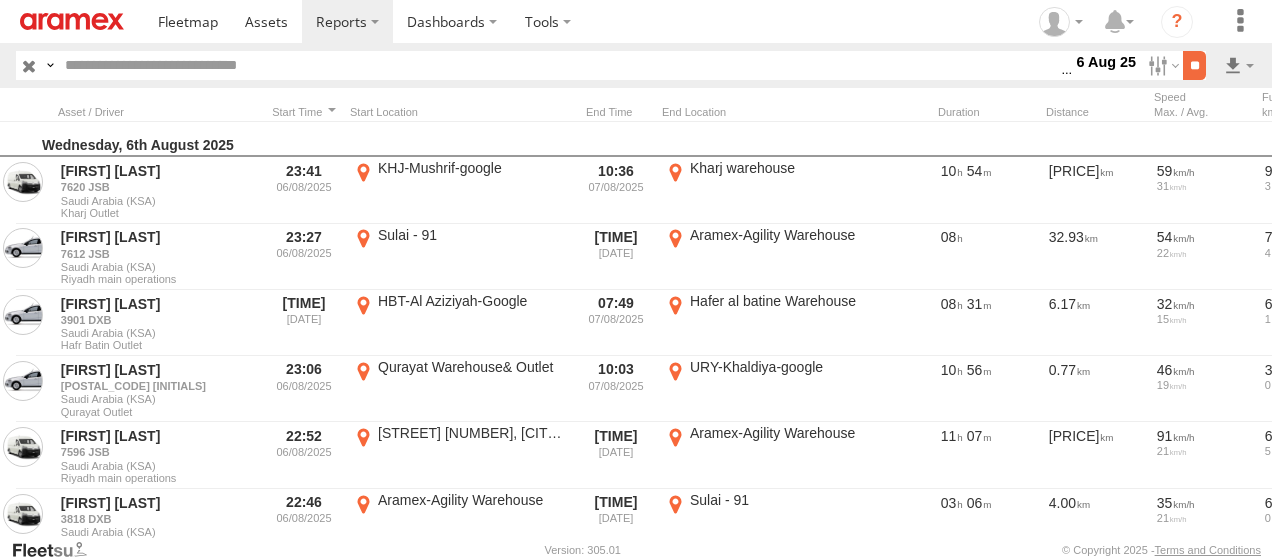 click on "**" at bounding box center (1194, 65) 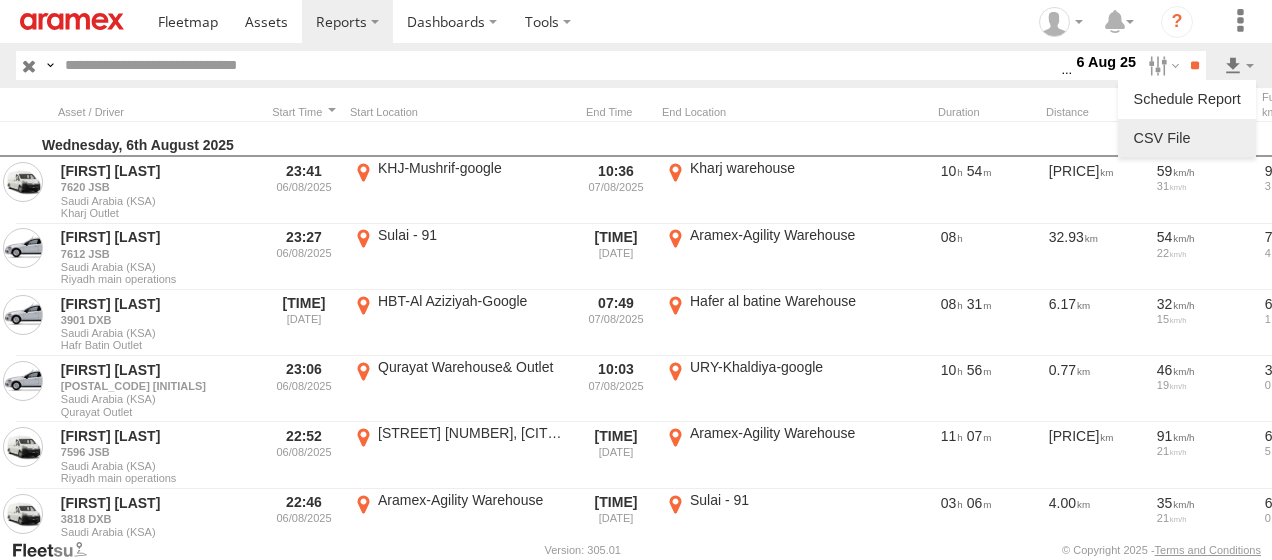 click at bounding box center (1187, 138) 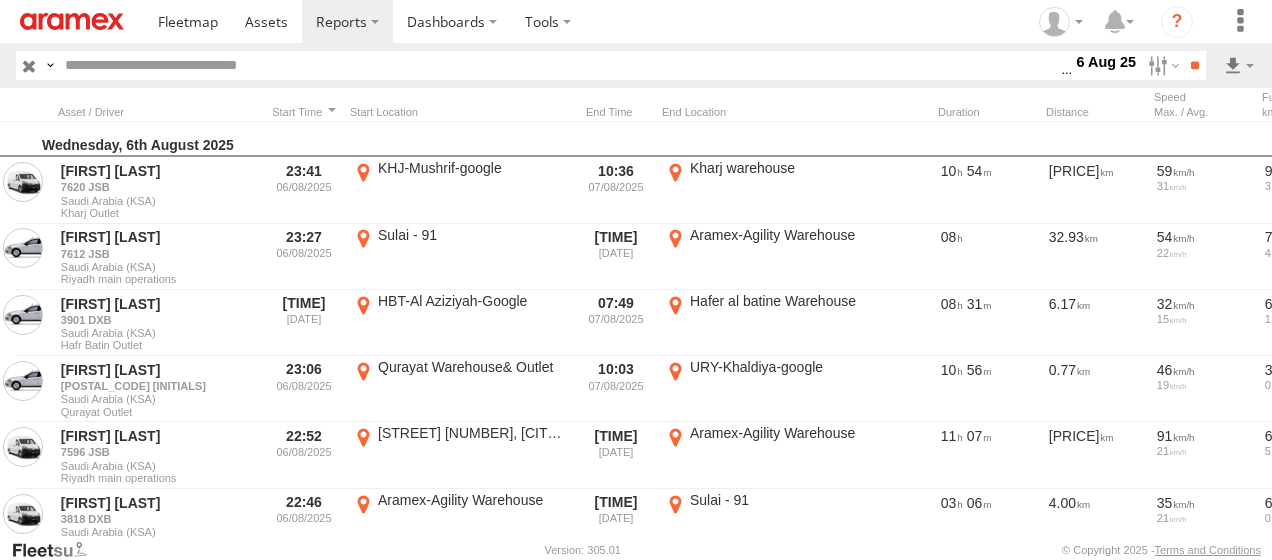 click on "6 Aug 25
S
M
T
W
T
F
S
S M T W T" at bounding box center (1106, 65) 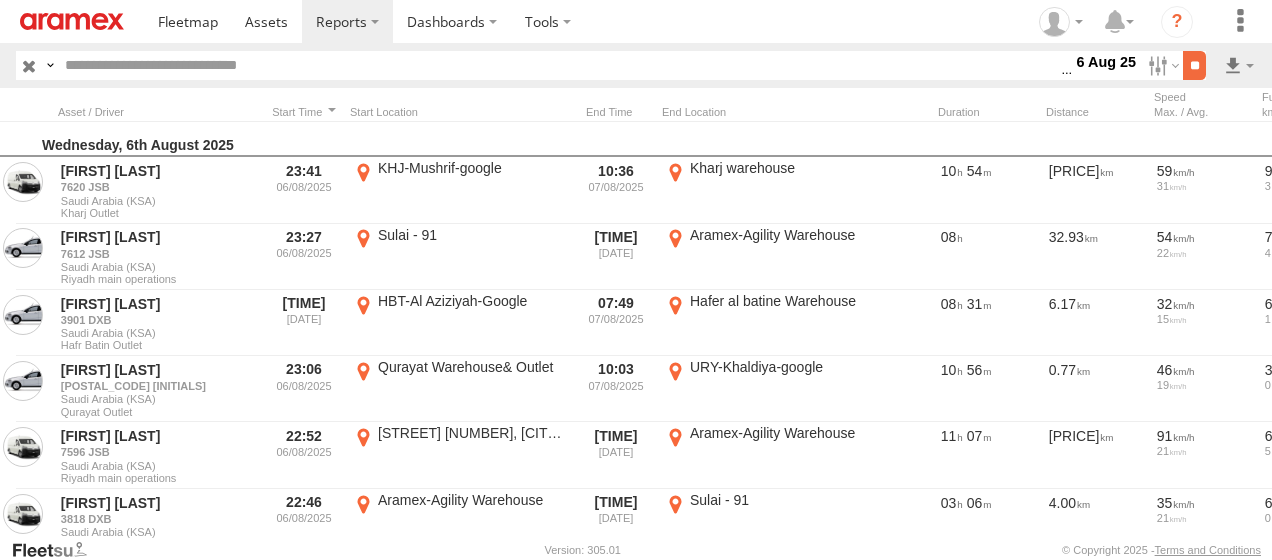 click on "**" at bounding box center (1194, 65) 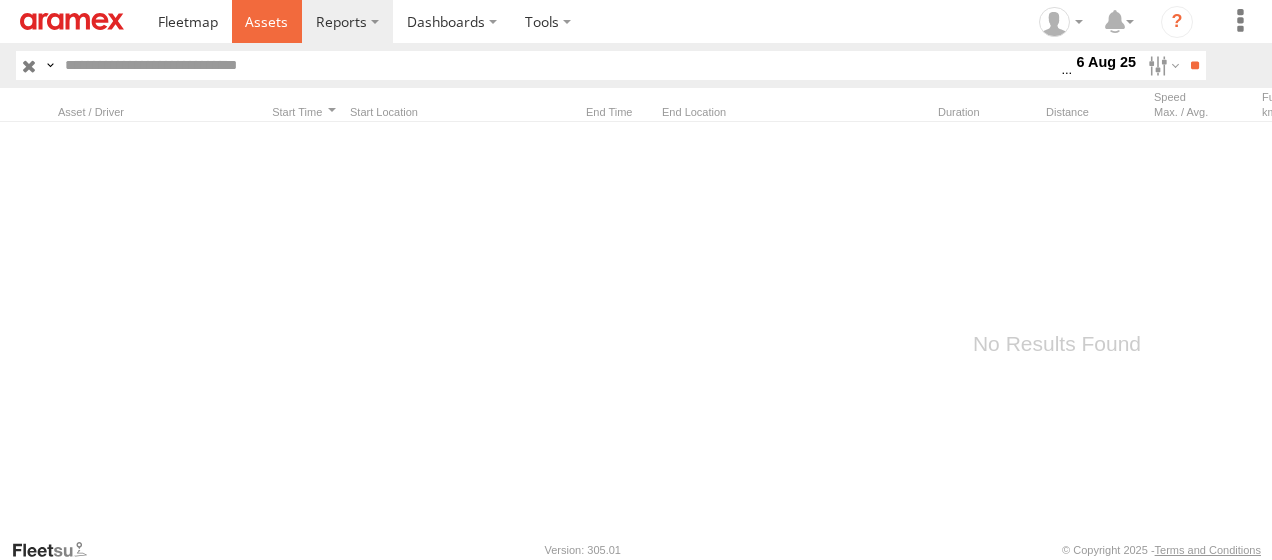 click at bounding box center [266, 21] 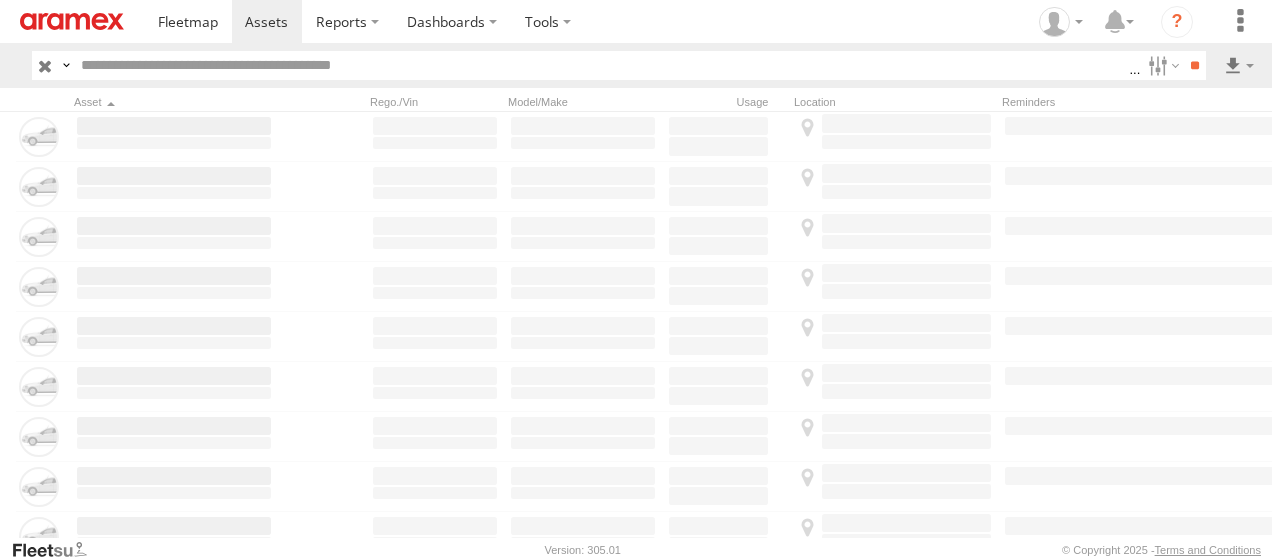 scroll, scrollTop: 0, scrollLeft: 0, axis: both 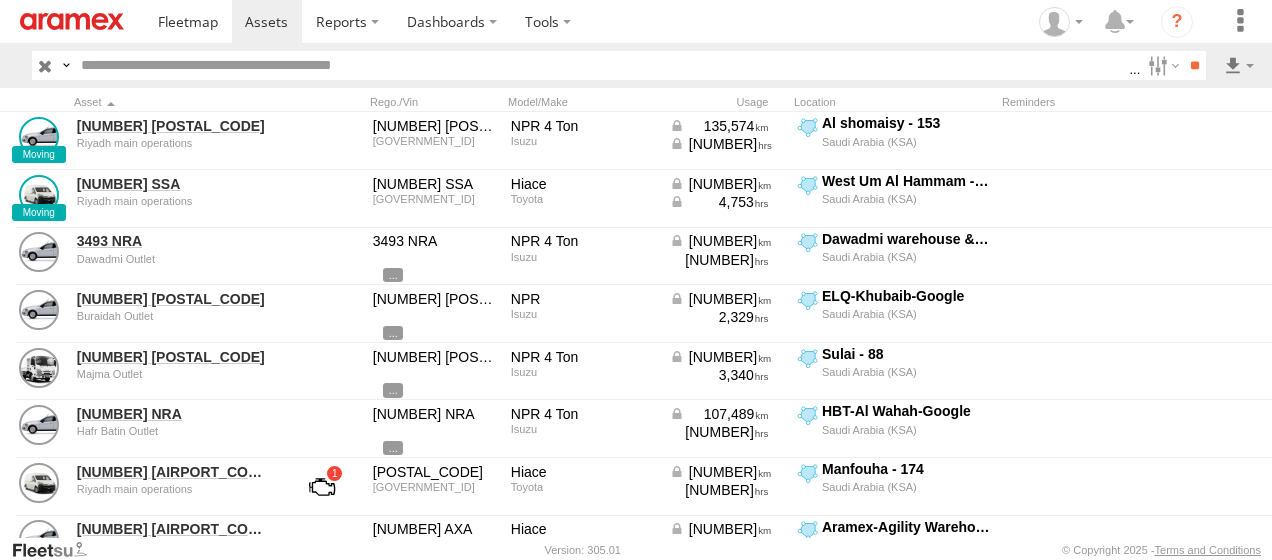 click at bounding box center [45, 65] 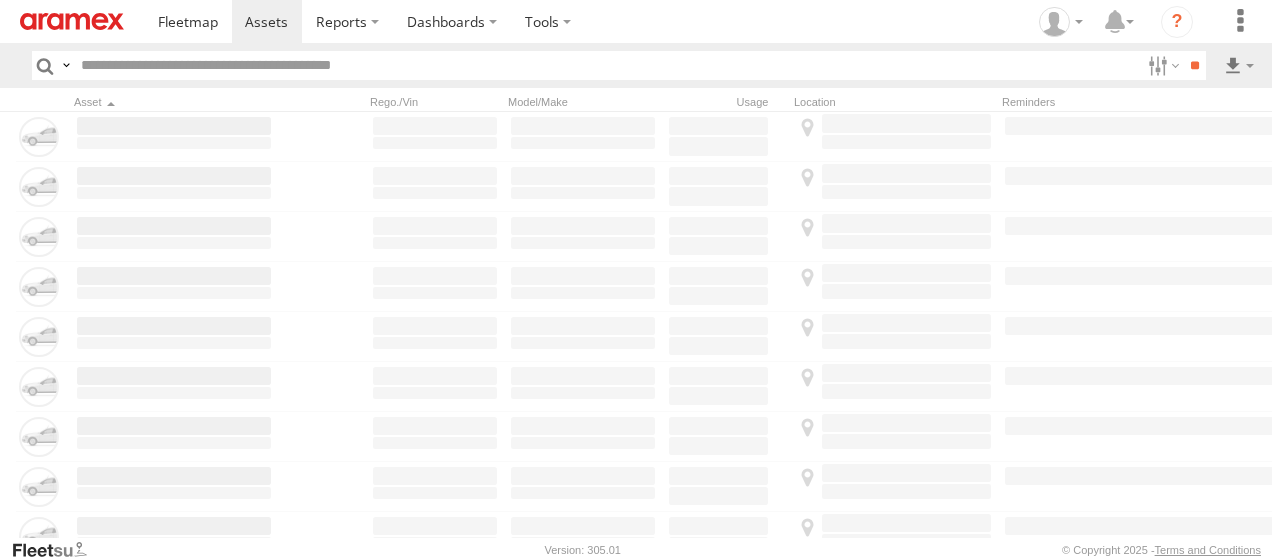 click at bounding box center (606, 65) 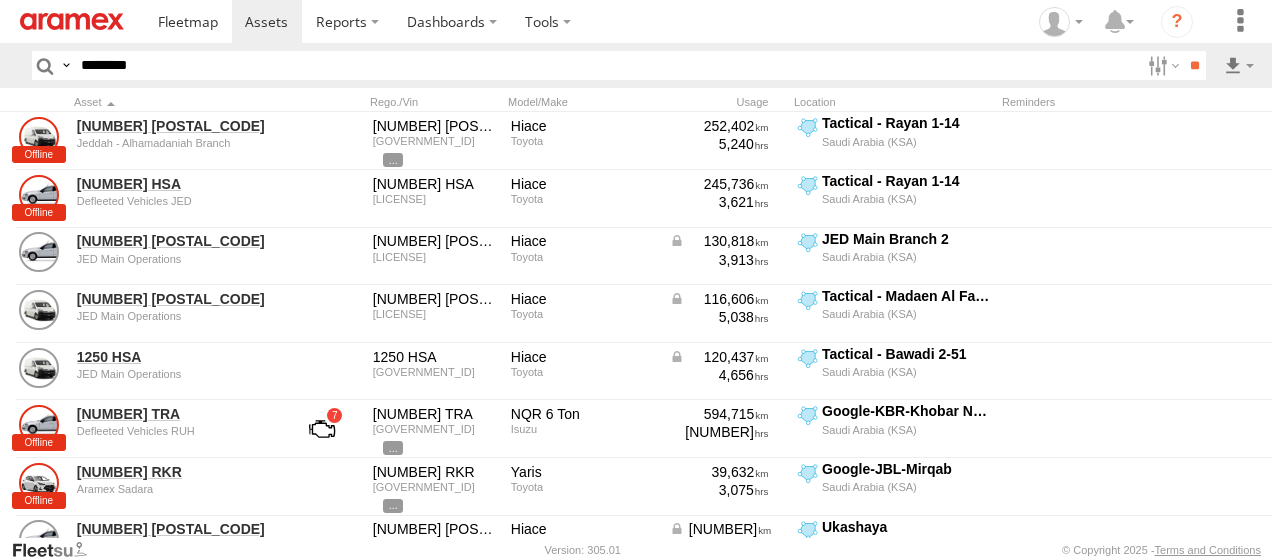type on "********" 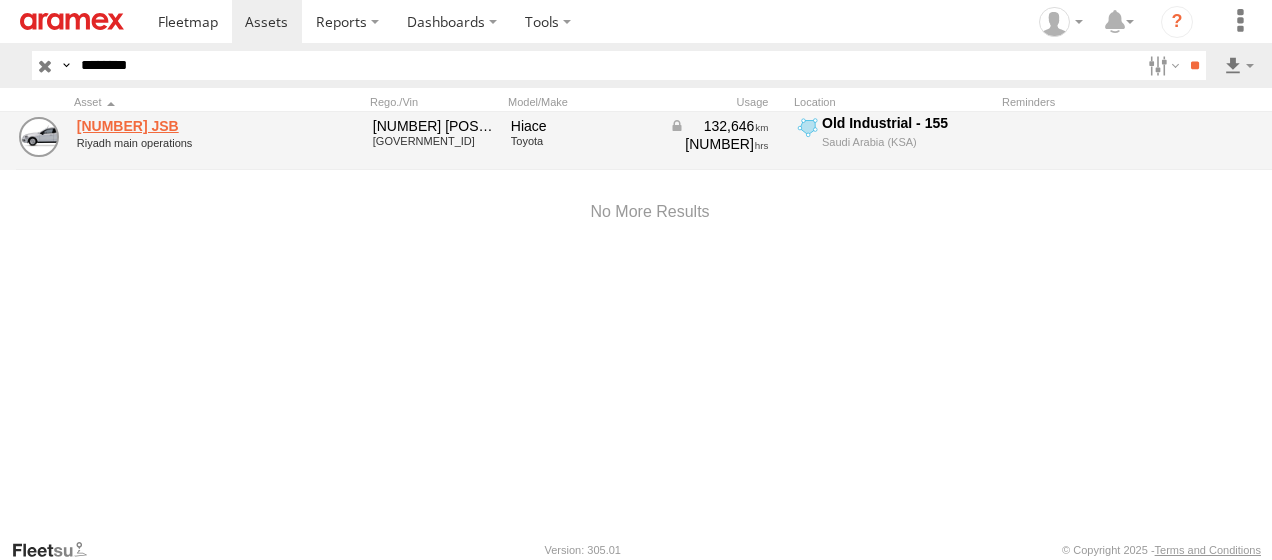 click on "7644 JSB" at bounding box center [174, 126] 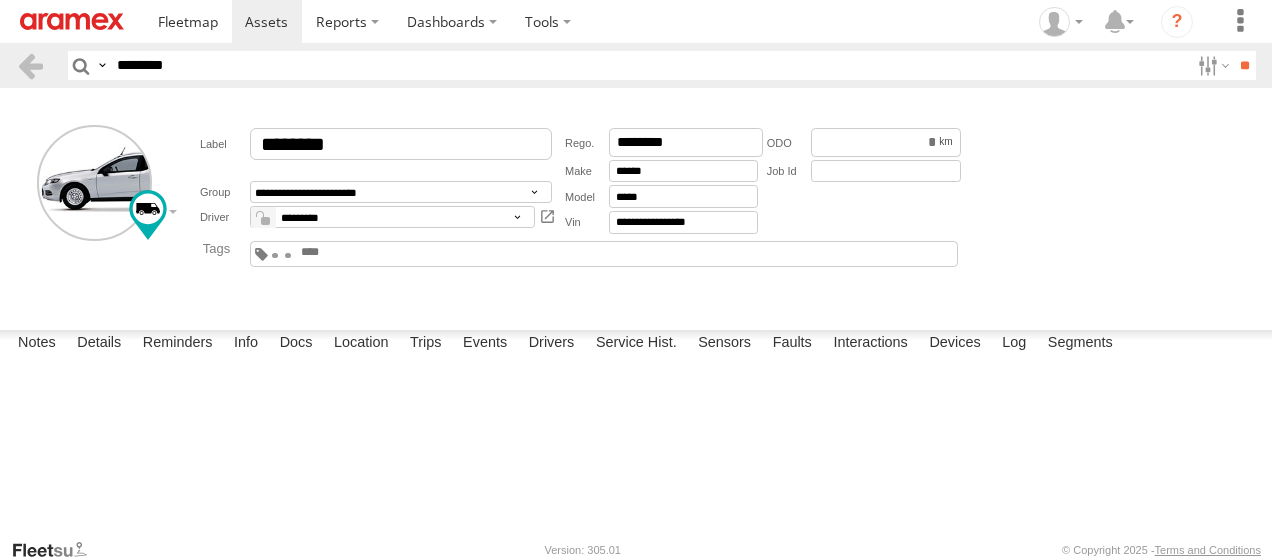 scroll, scrollTop: 0, scrollLeft: 0, axis: both 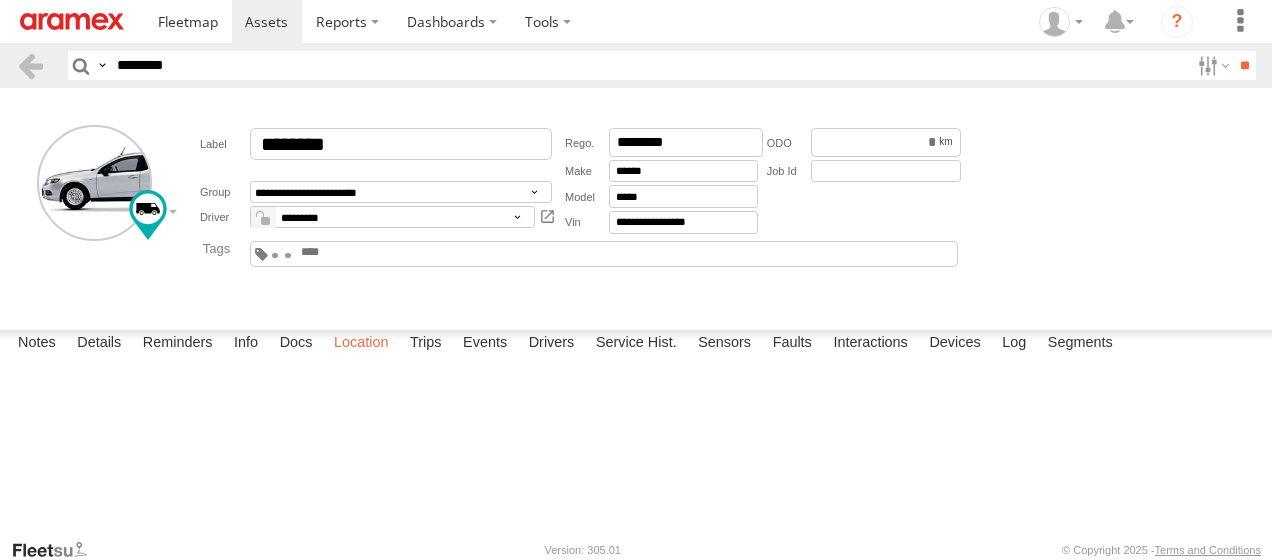 click on "Location" at bounding box center [361, 344] 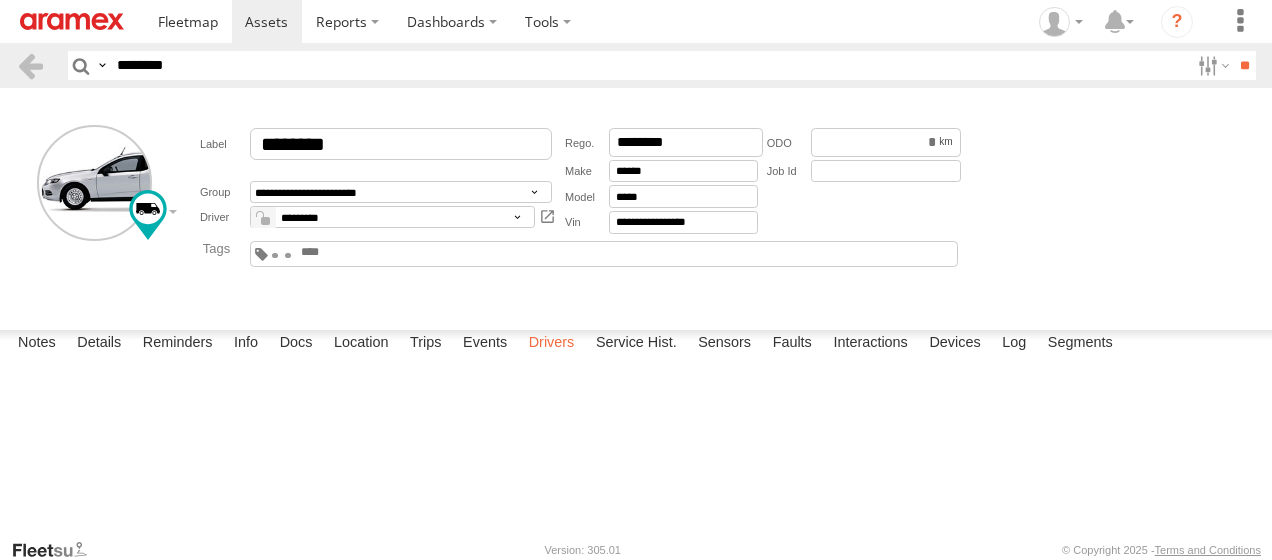 click on "Drivers" at bounding box center (552, 344) 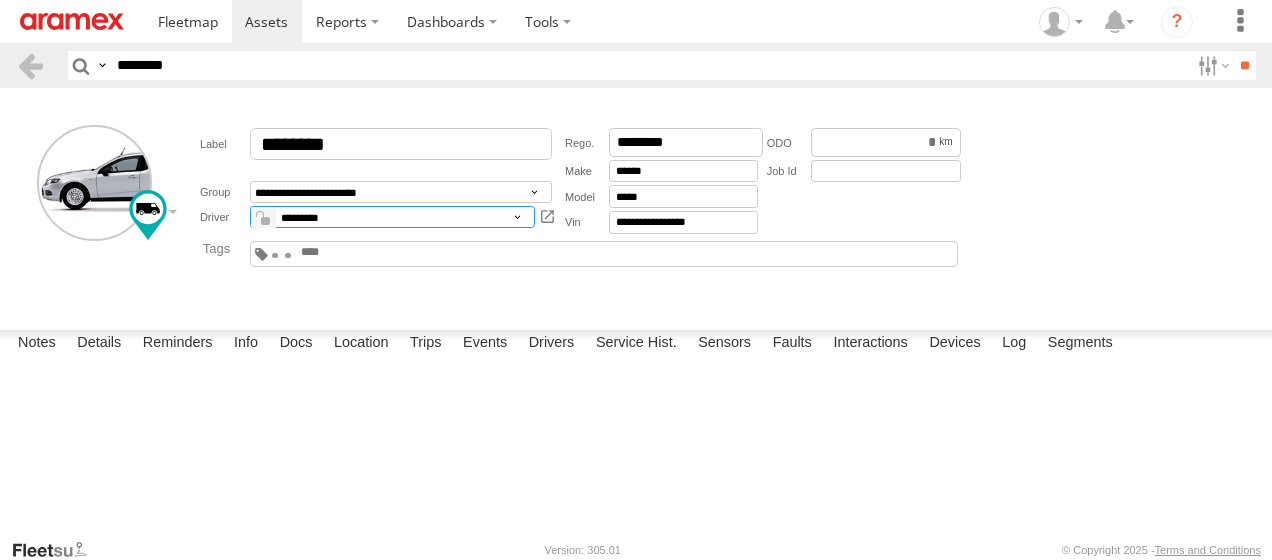 click on "**********" at bounding box center [392, 217] 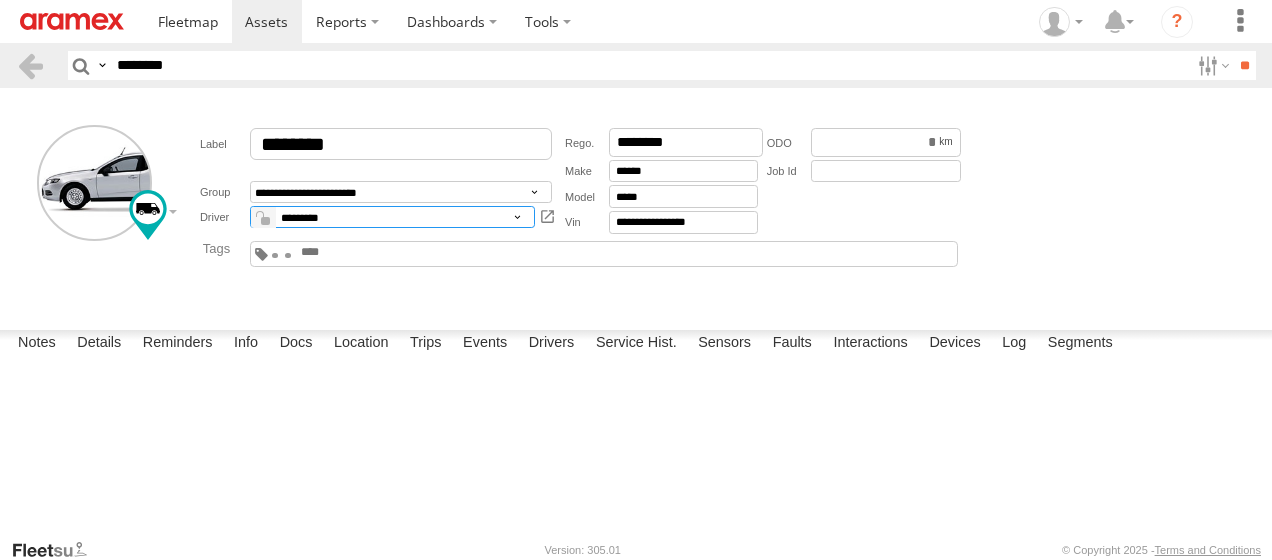 click on "**********" at bounding box center [392, 217] 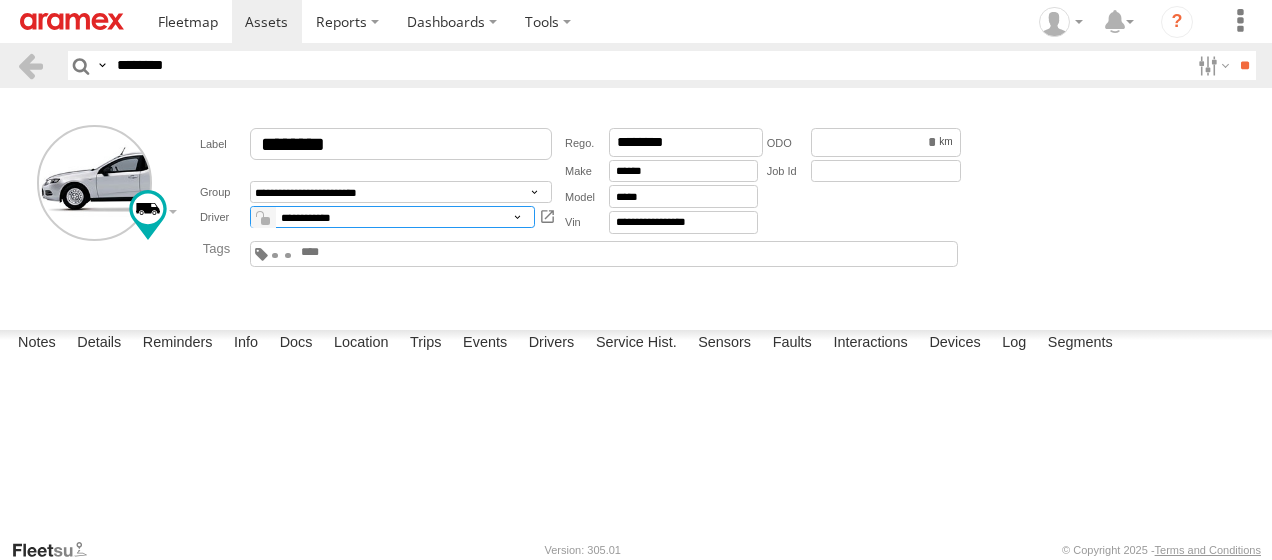 click on "**********" at bounding box center [392, 217] 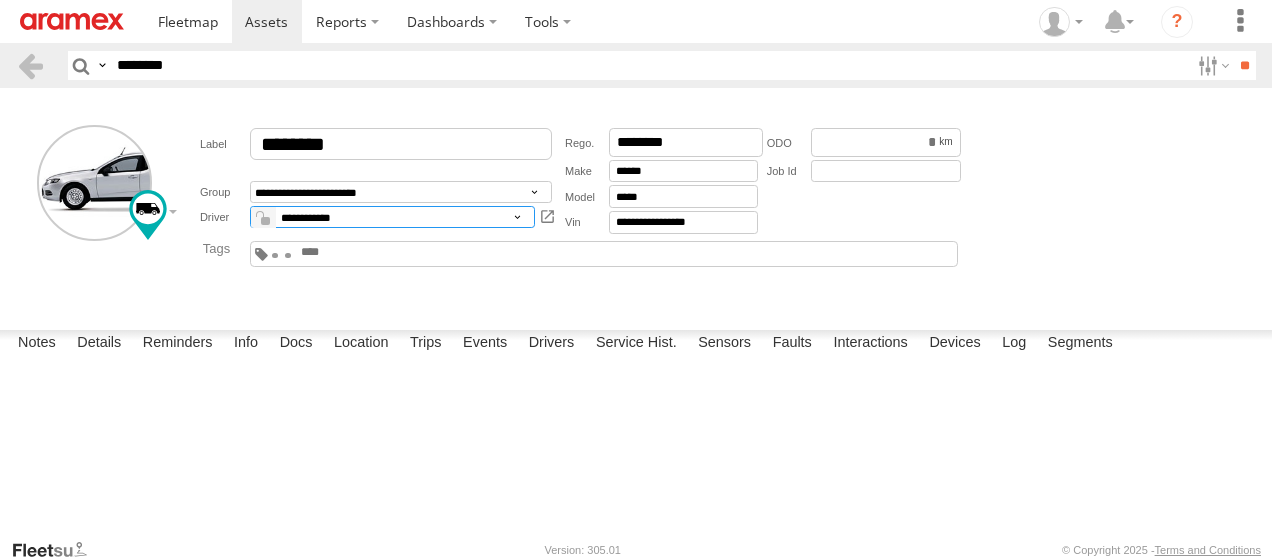 select on "**" 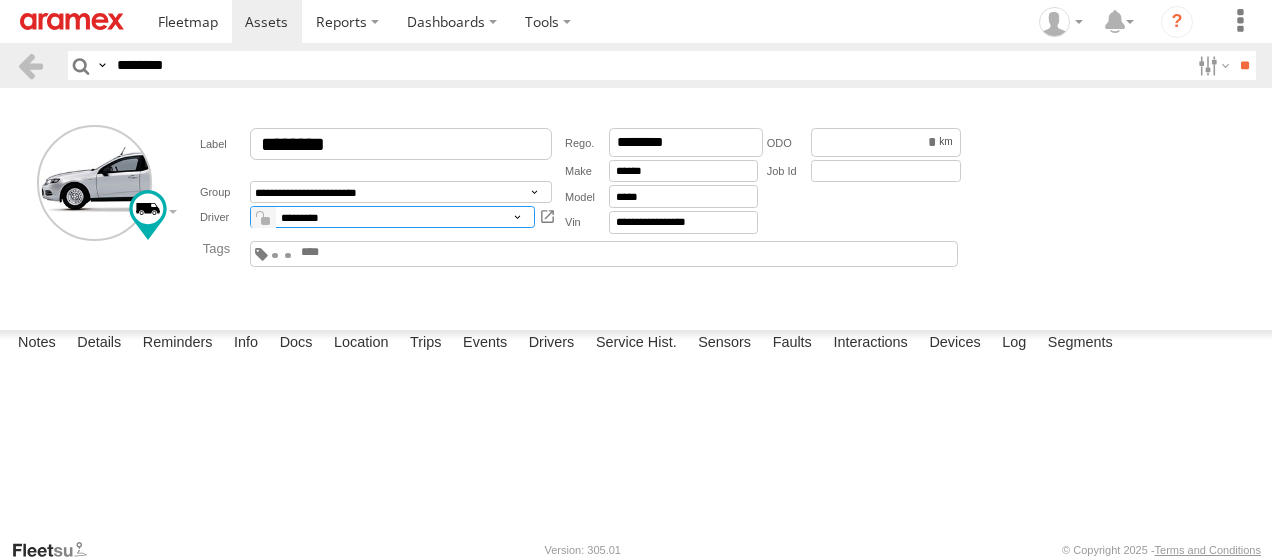 click on "**********" at bounding box center [392, 217] 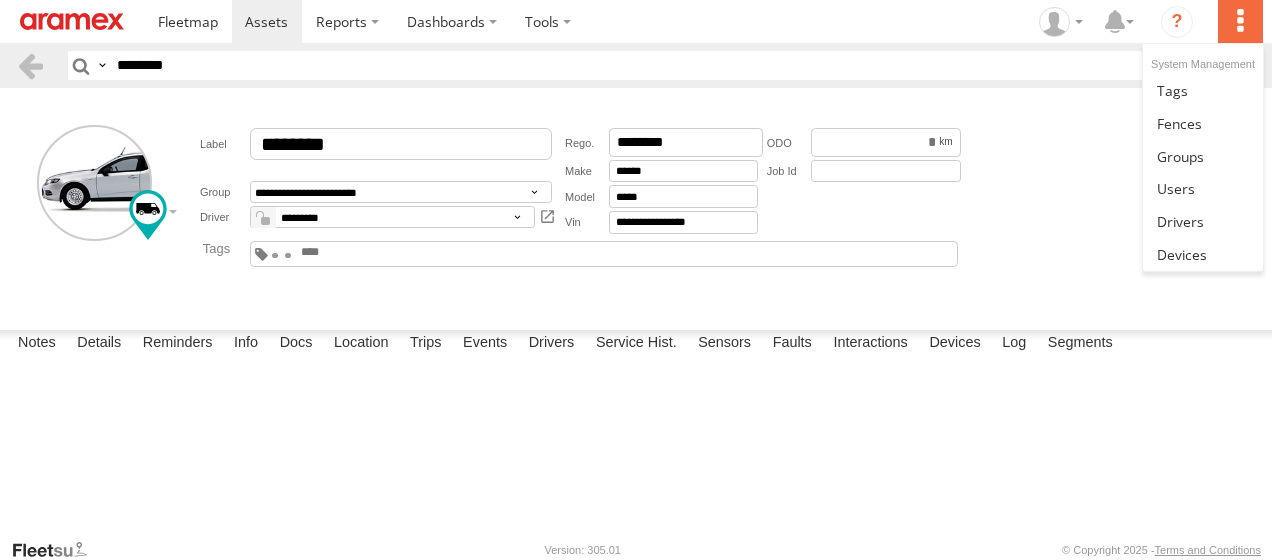 click at bounding box center [1240, 21] 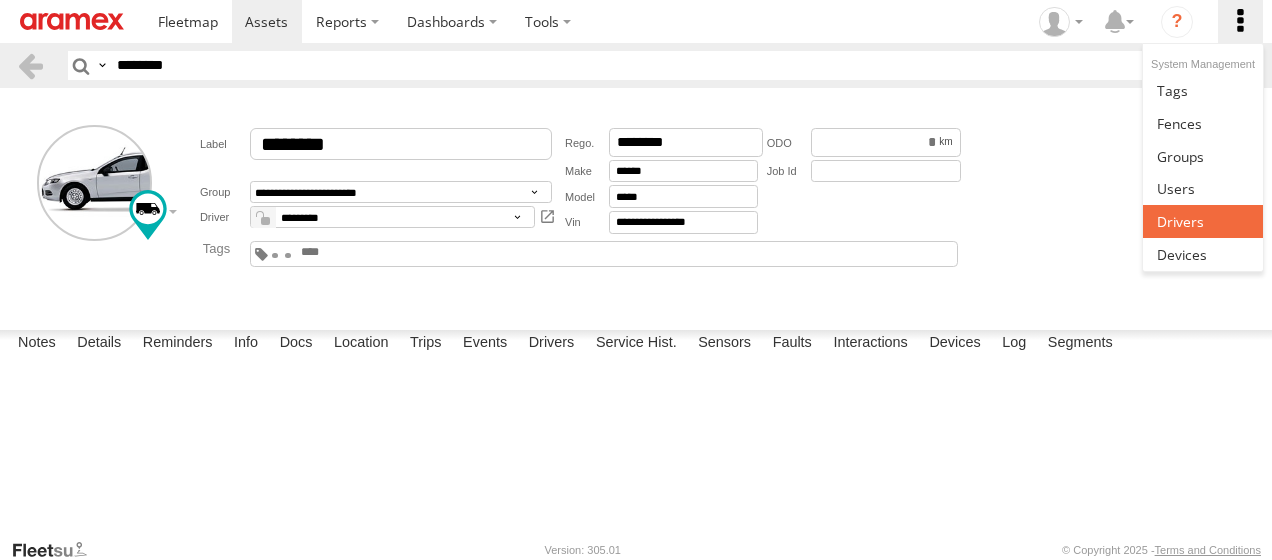 click at bounding box center [1180, 221] 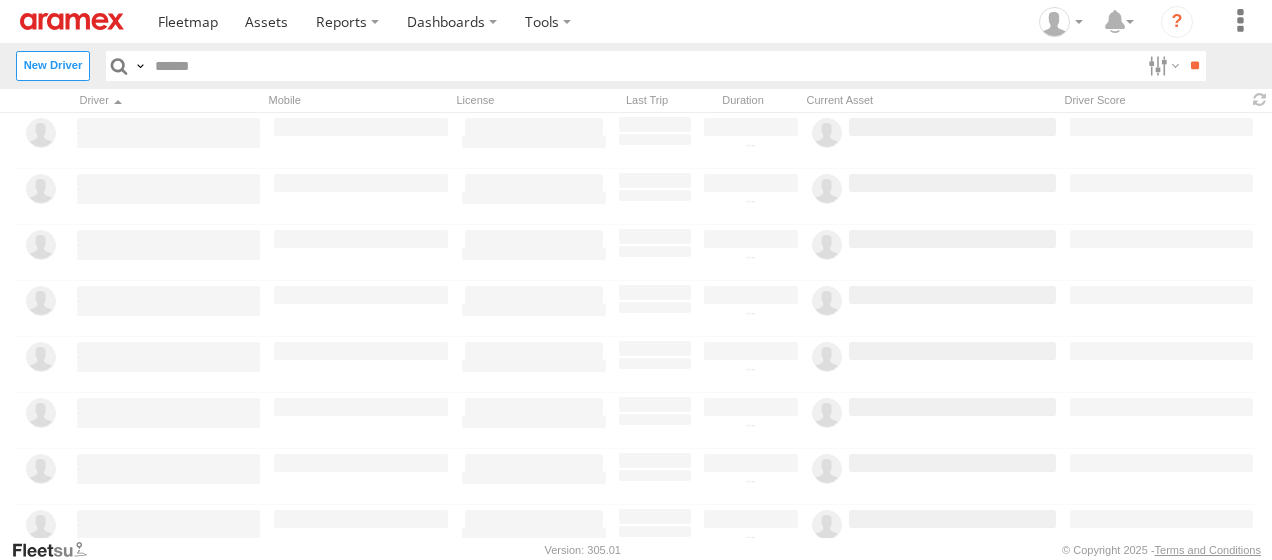 scroll, scrollTop: 0, scrollLeft: 0, axis: both 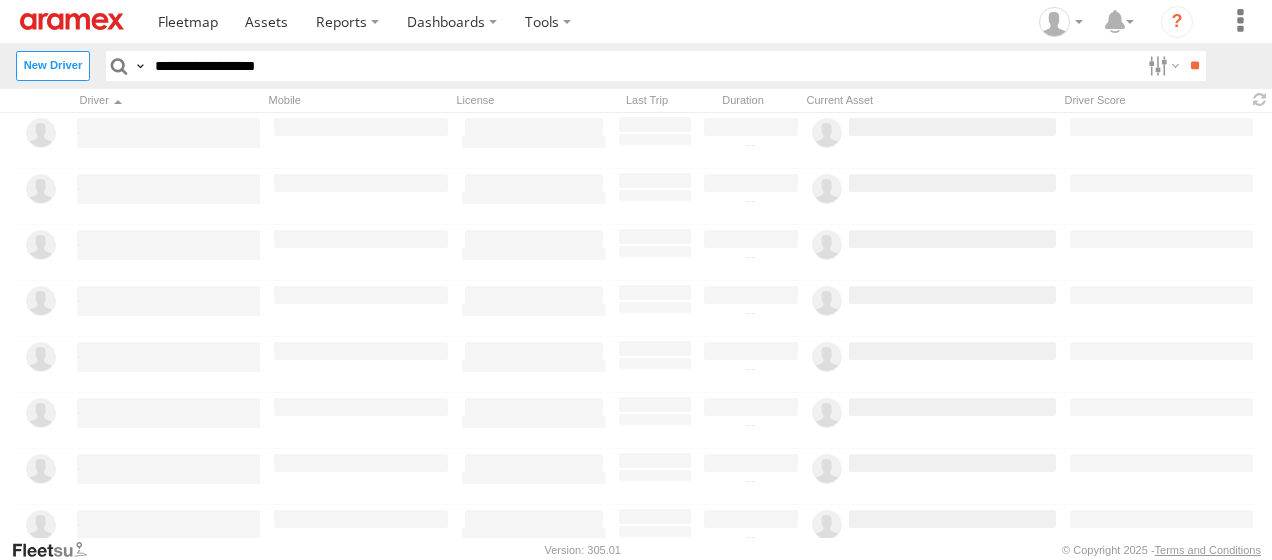 type on "**********" 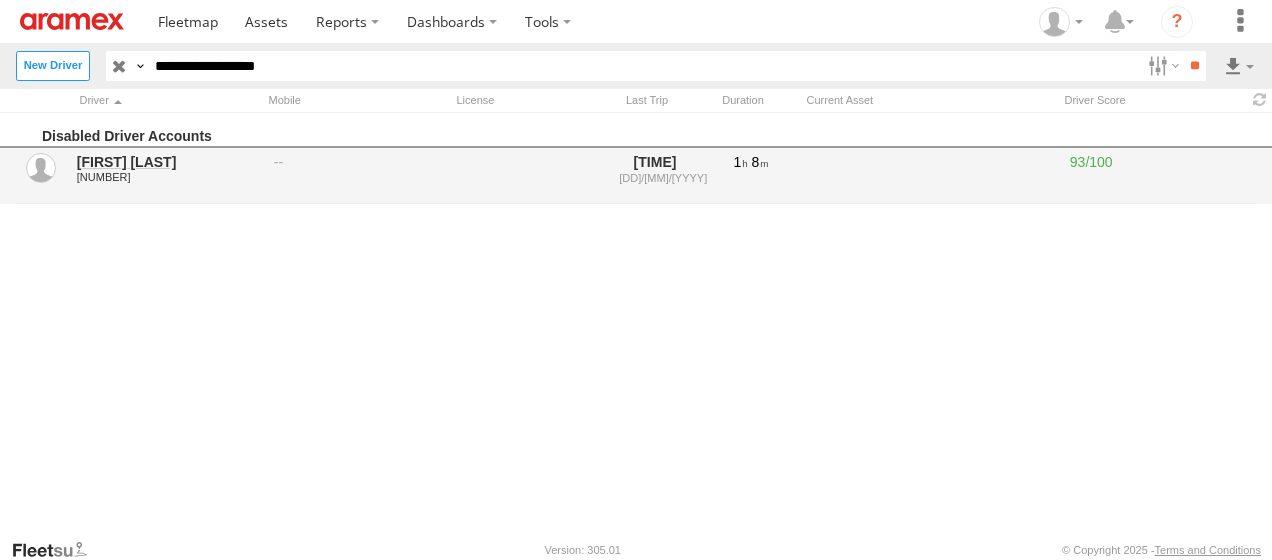 click on "[FIRST] [LAST]" at bounding box center (168, 162) 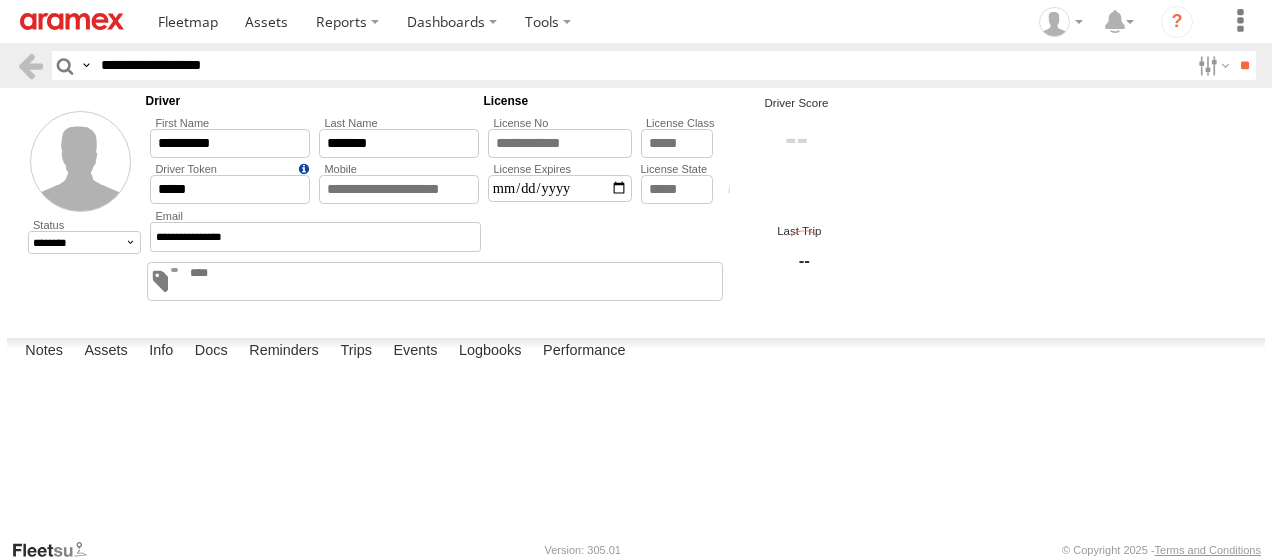 scroll, scrollTop: 0, scrollLeft: 0, axis: both 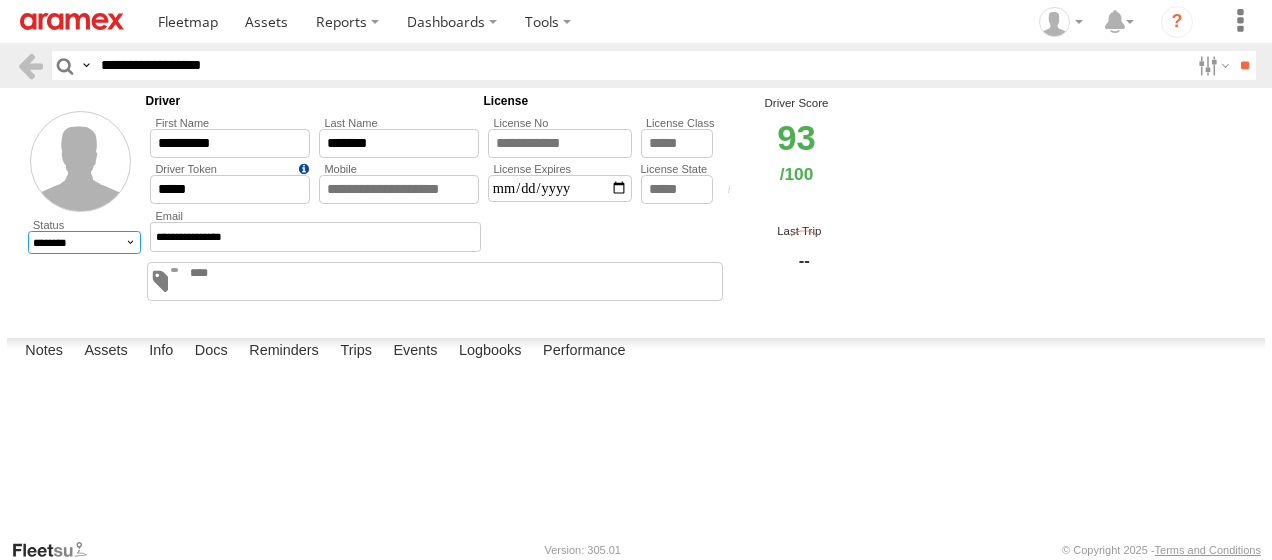click on "*******
********
******" at bounding box center (85, 242) 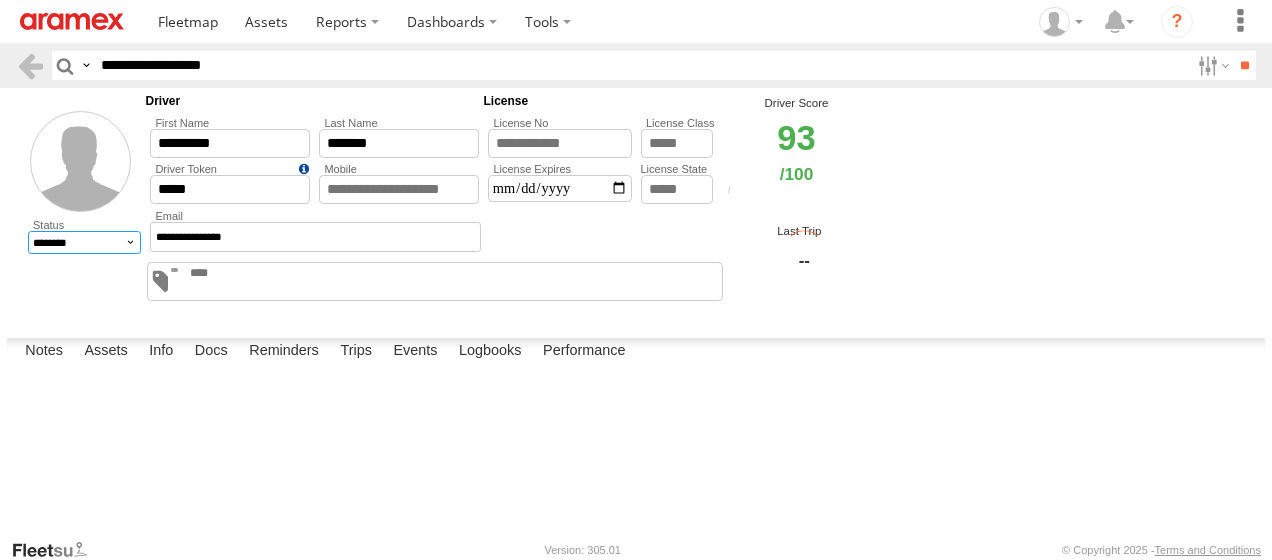 select on "*" 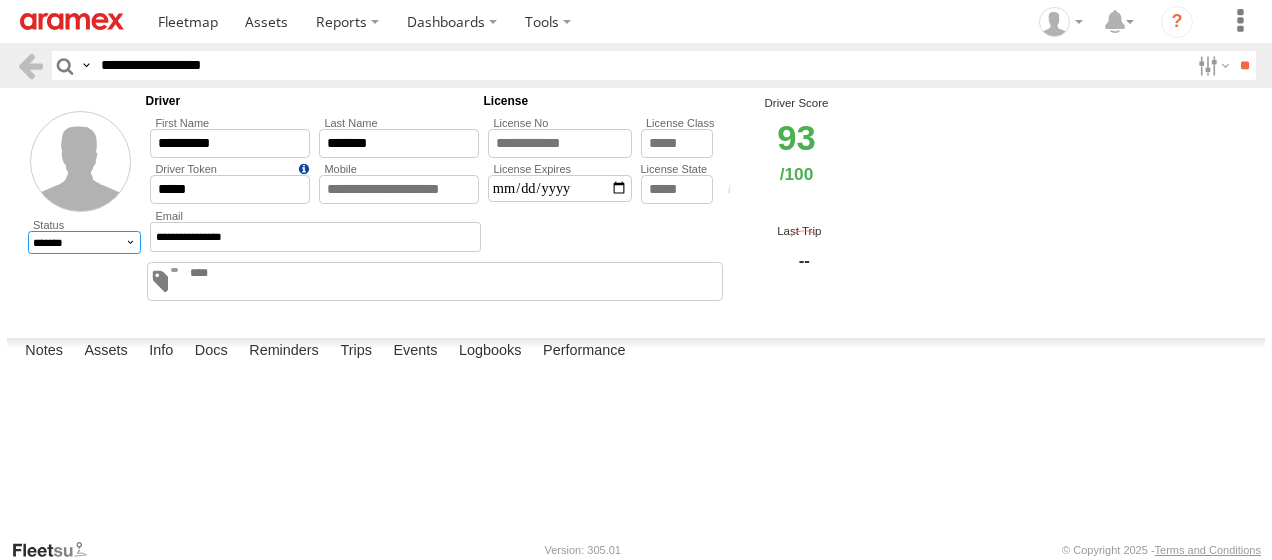 click on "*******
********
******" at bounding box center (85, 242) 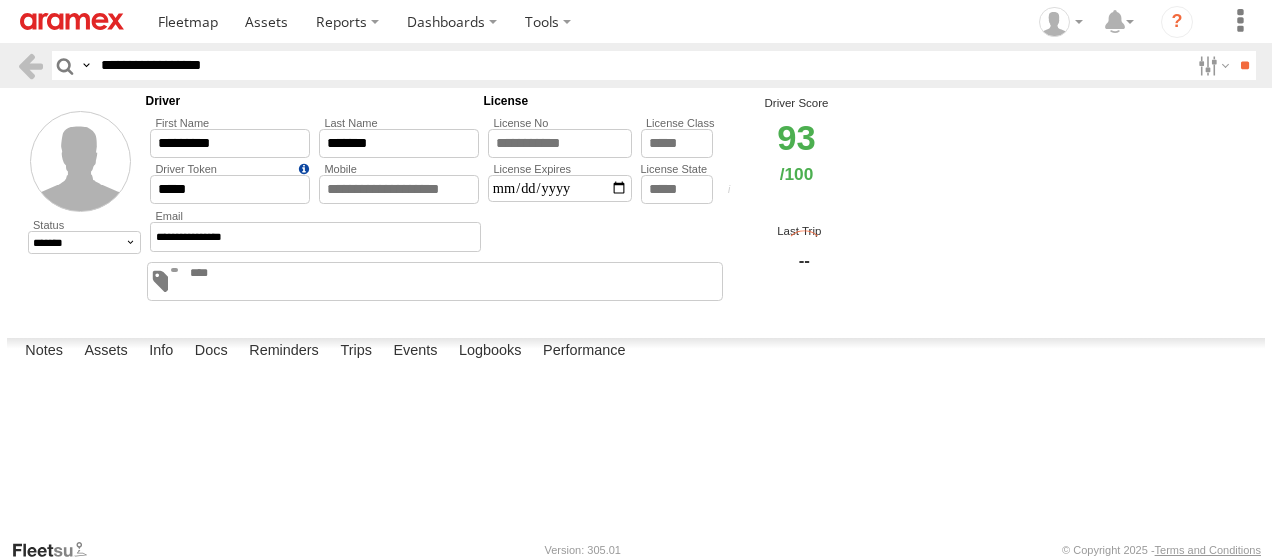 click on "*******
********
******" at bounding box center (84, 205) 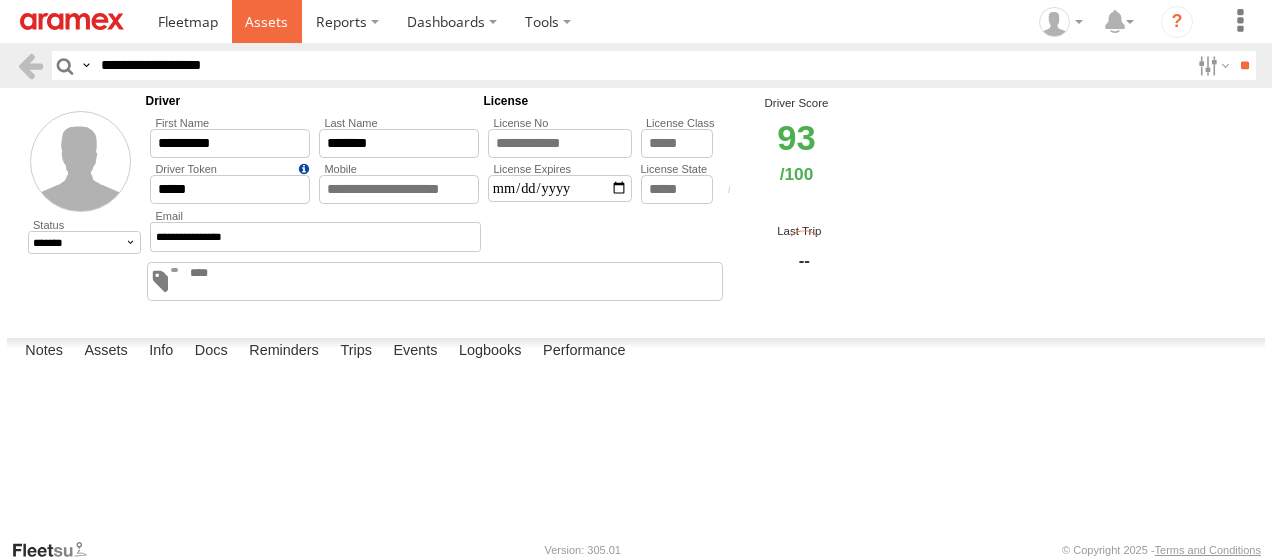 click at bounding box center [266, 21] 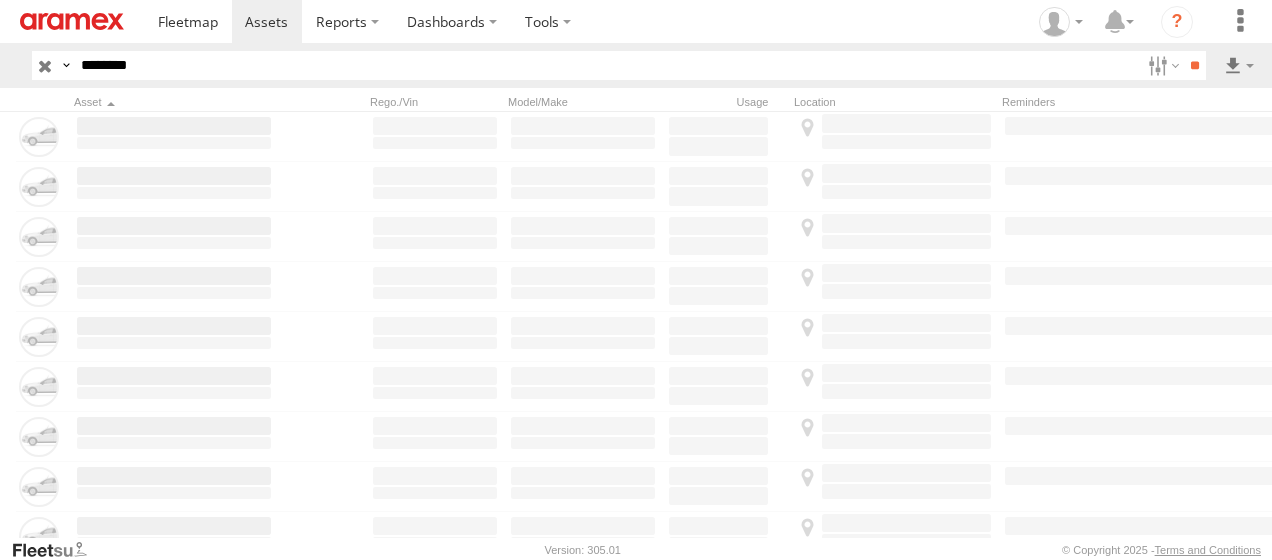 scroll, scrollTop: 0, scrollLeft: 0, axis: both 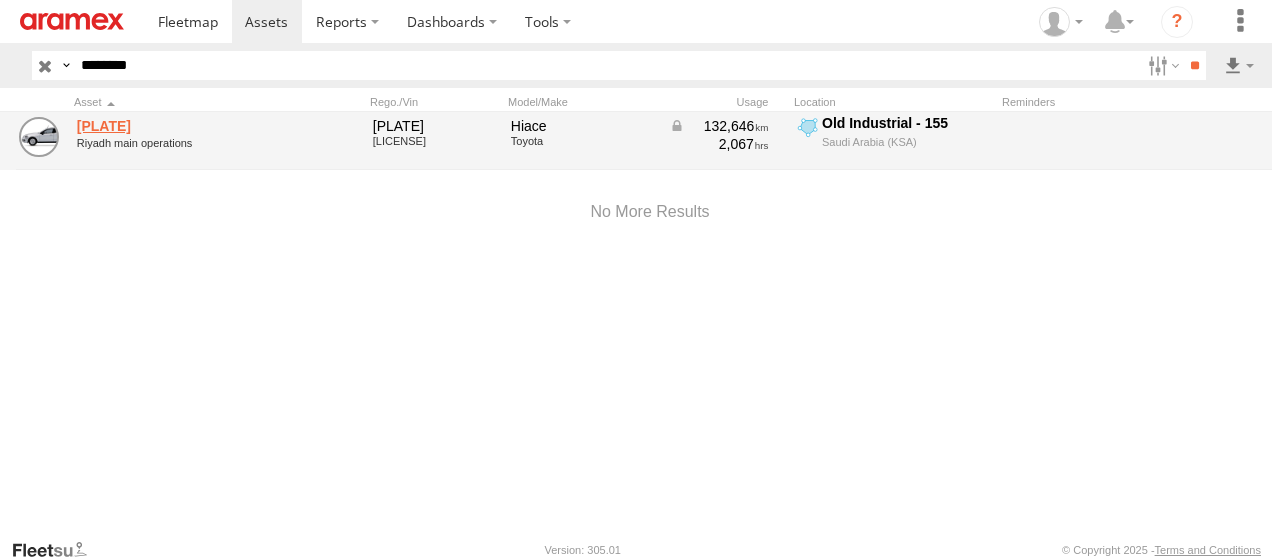 click on "[PLATE]" at bounding box center [174, 126] 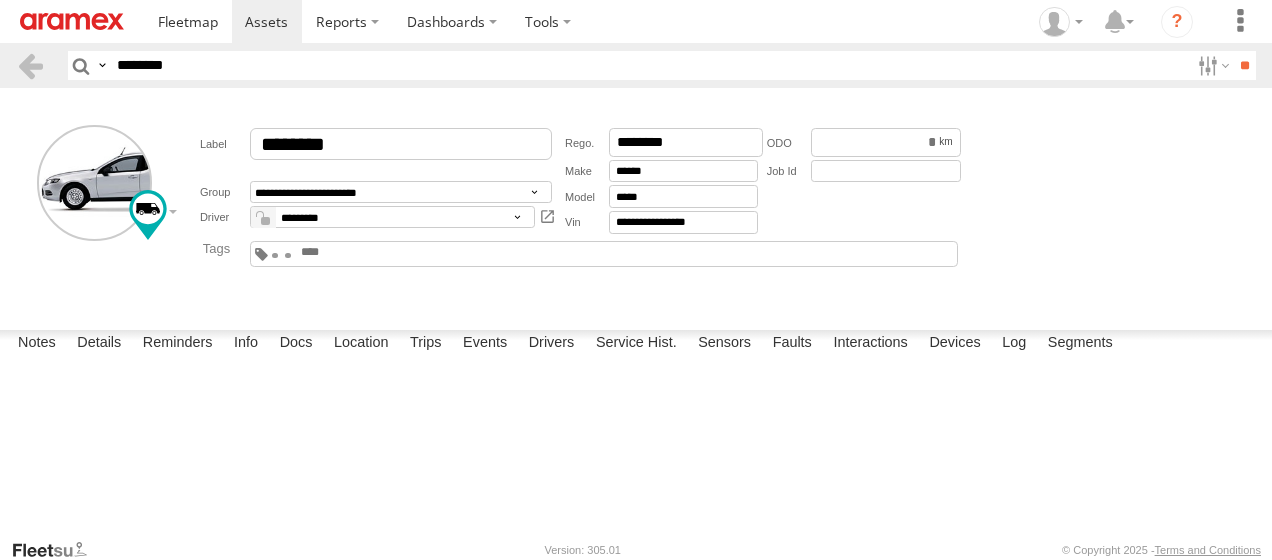 scroll, scrollTop: 0, scrollLeft: 0, axis: both 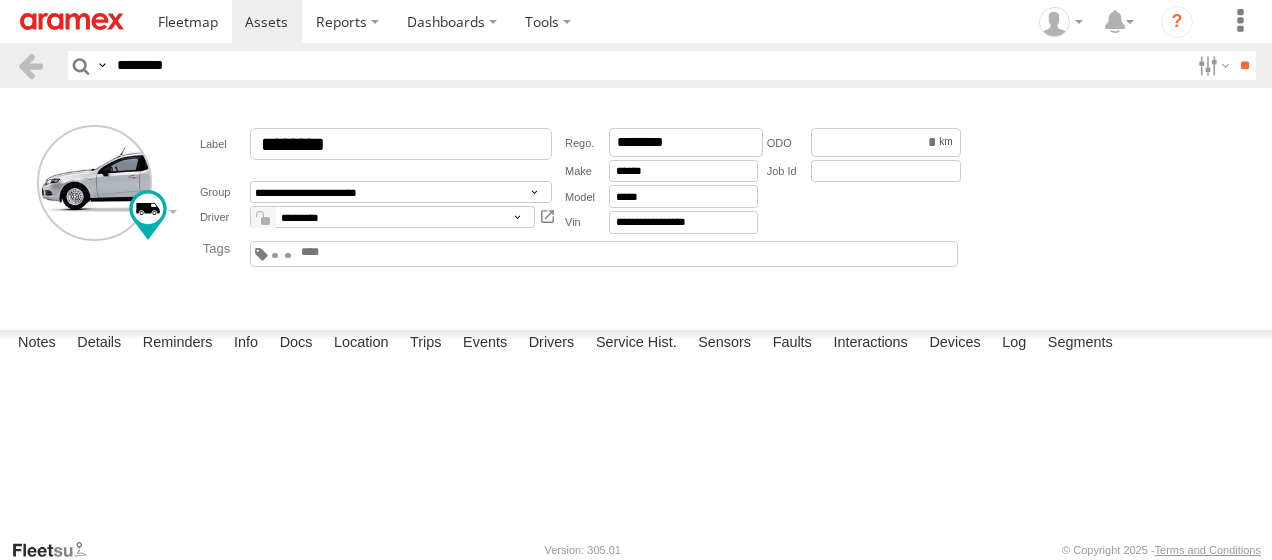 select on "*****" 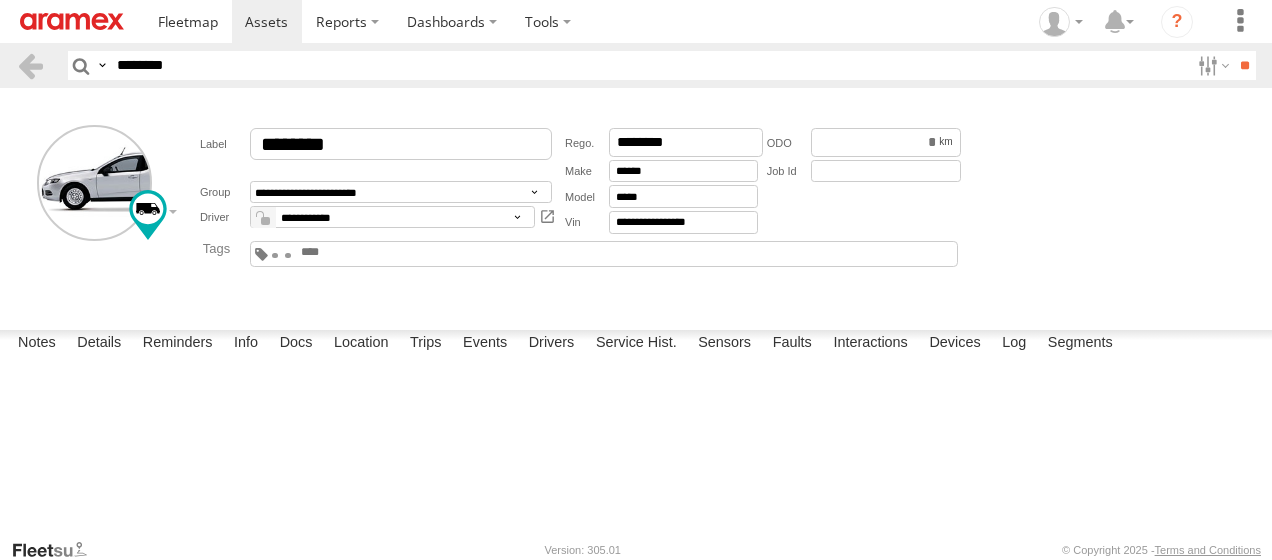 click on "**********" at bounding box center [392, 217] 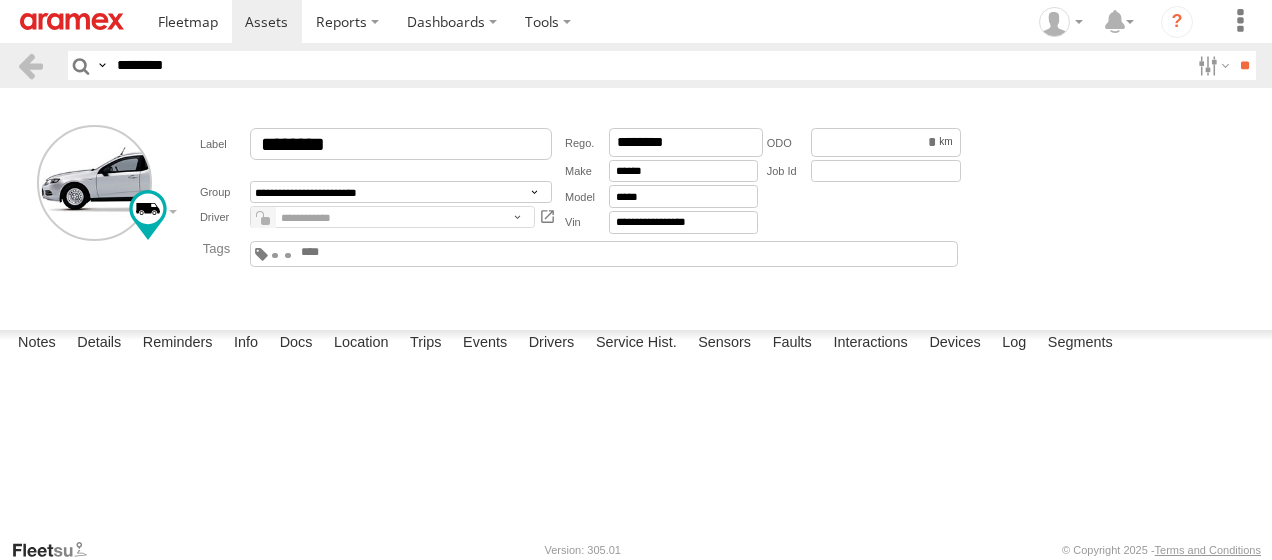 click on "**********" at bounding box center [636, 205] 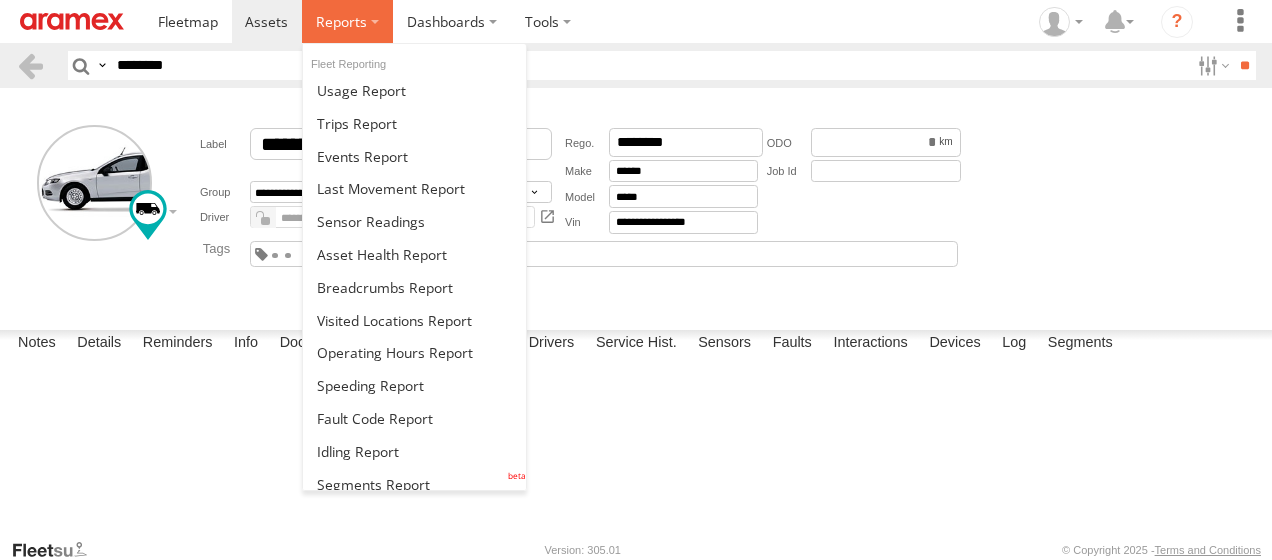 click at bounding box center (341, 21) 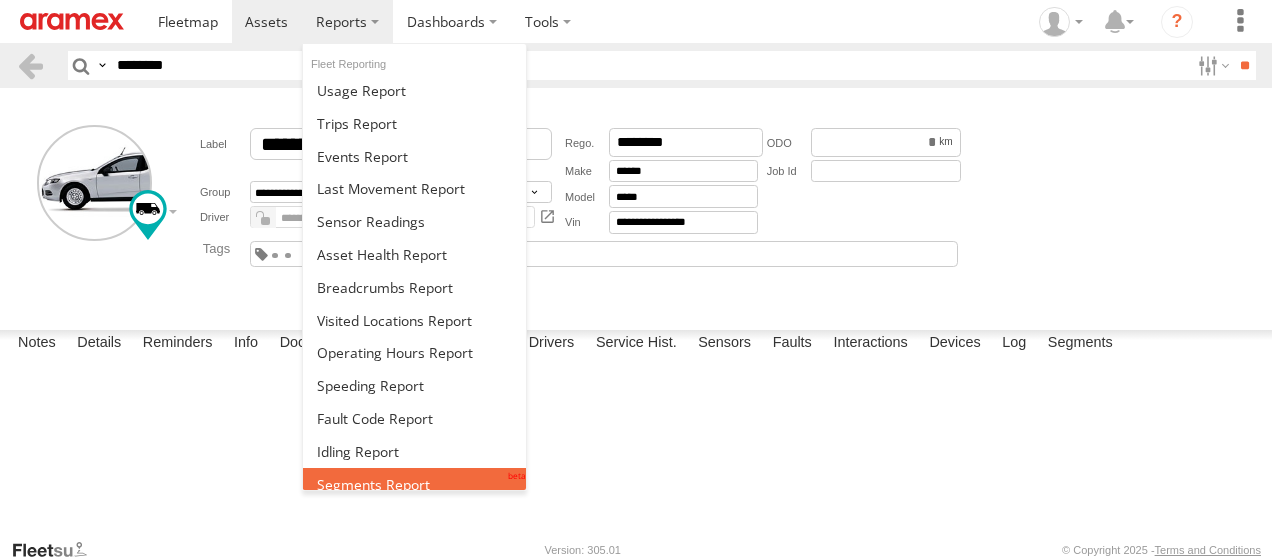 click at bounding box center (373, 484) 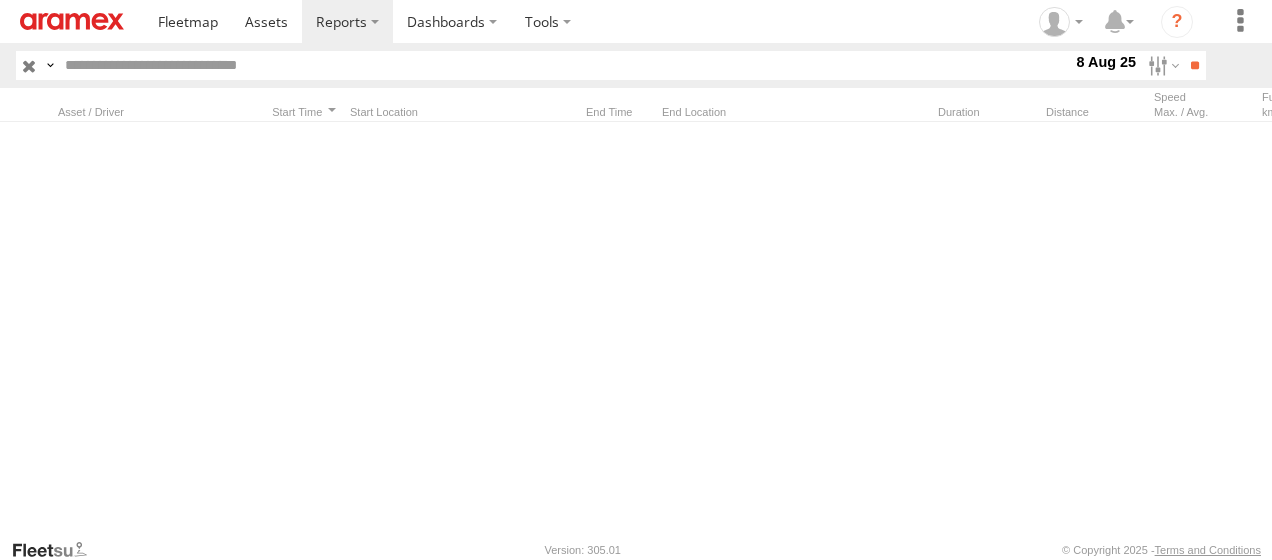 scroll, scrollTop: 0, scrollLeft: 0, axis: both 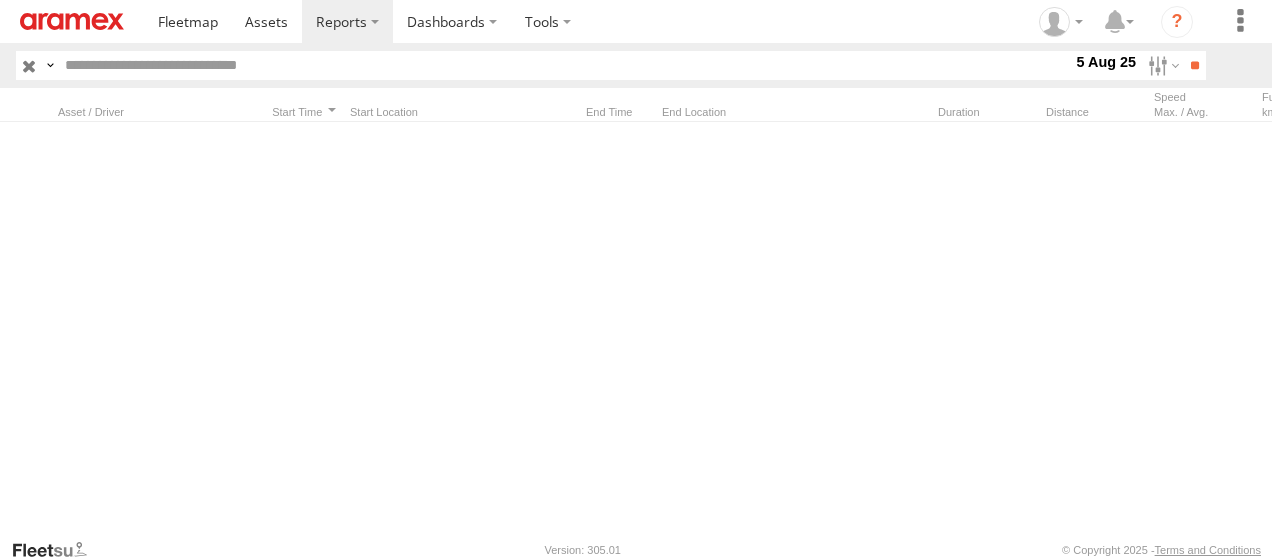 click on "RUH - Riyadh" at bounding box center (0, 0) 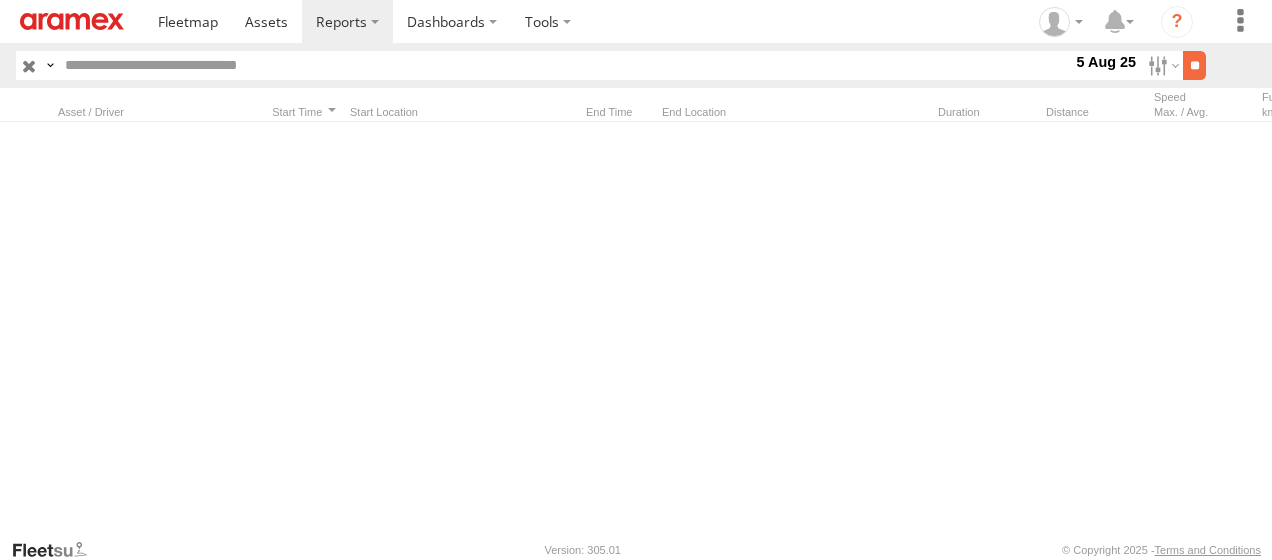 click on "**" at bounding box center (1194, 65) 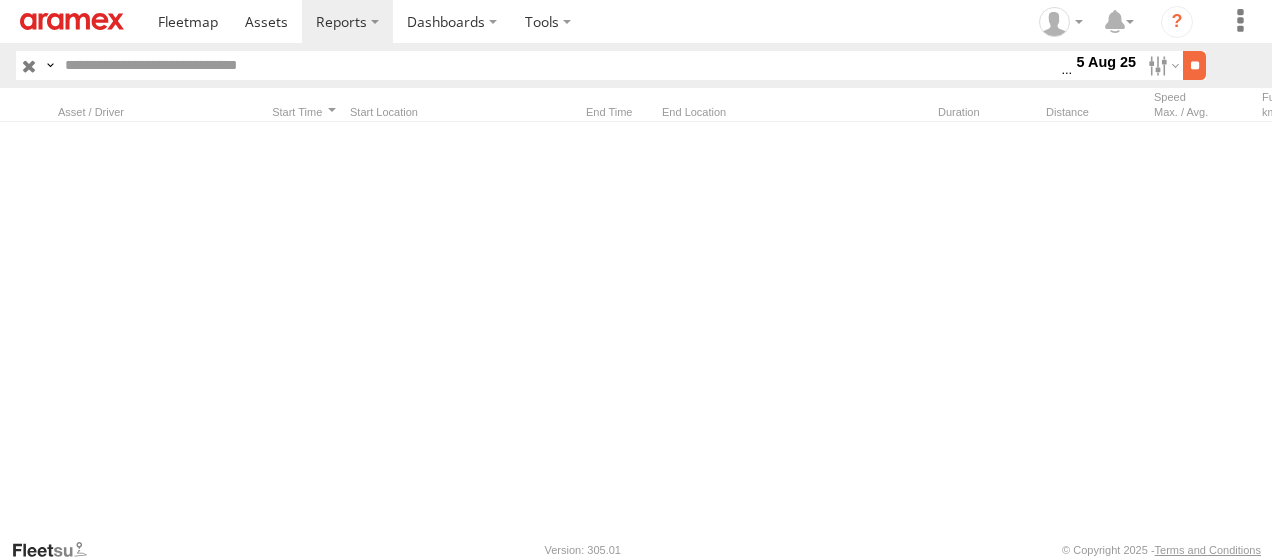 scroll, scrollTop: 0, scrollLeft: 0, axis: both 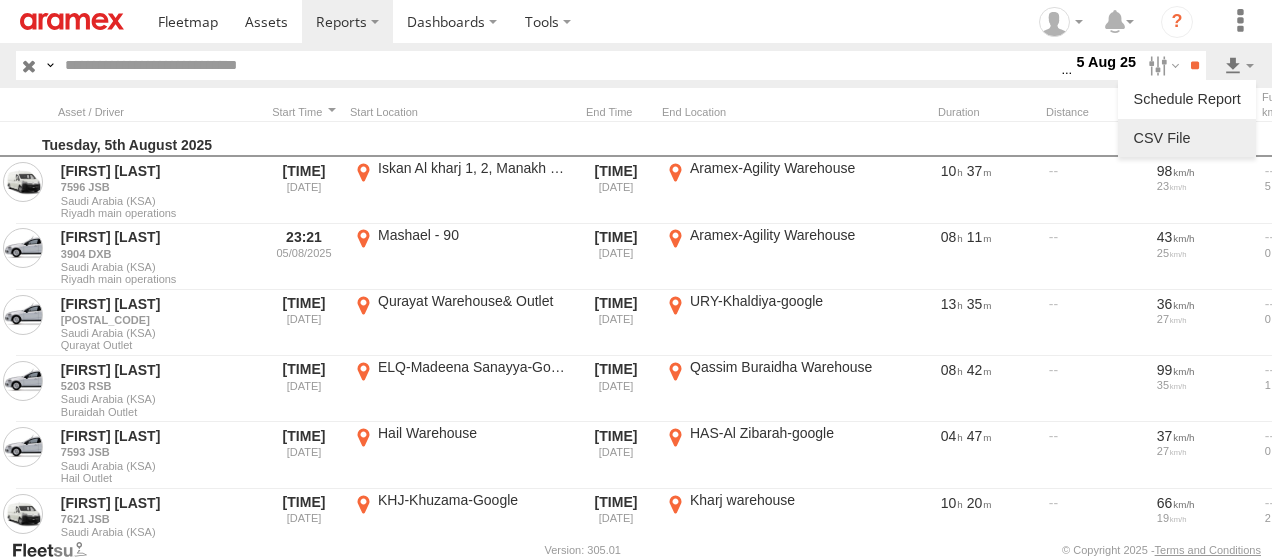 click at bounding box center (1187, 138) 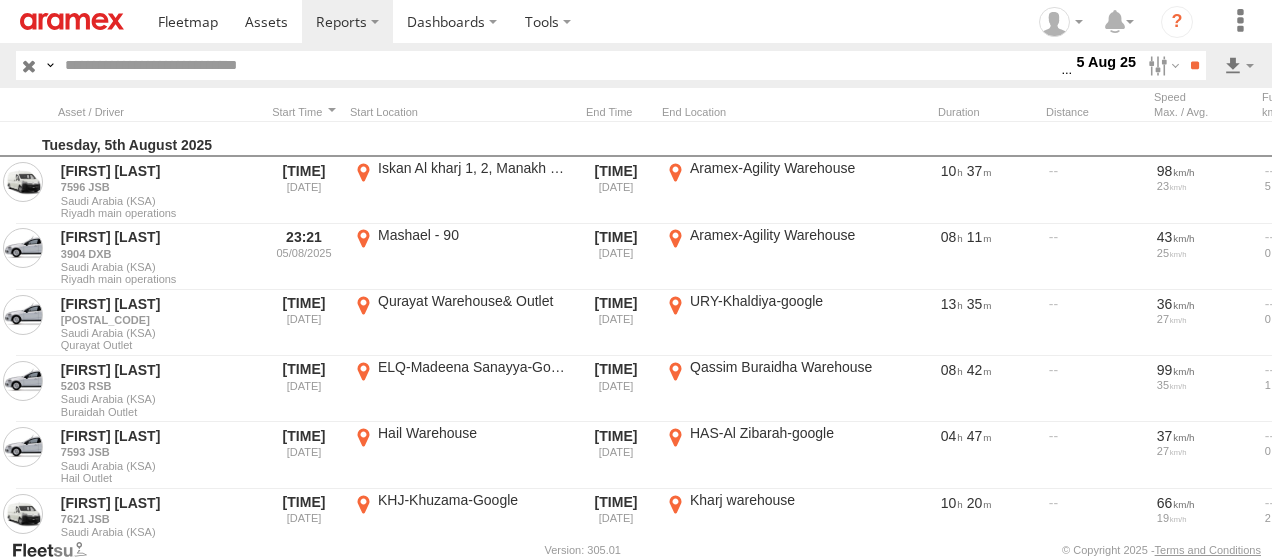 click on "5 Aug 25" at bounding box center [1106, 62] 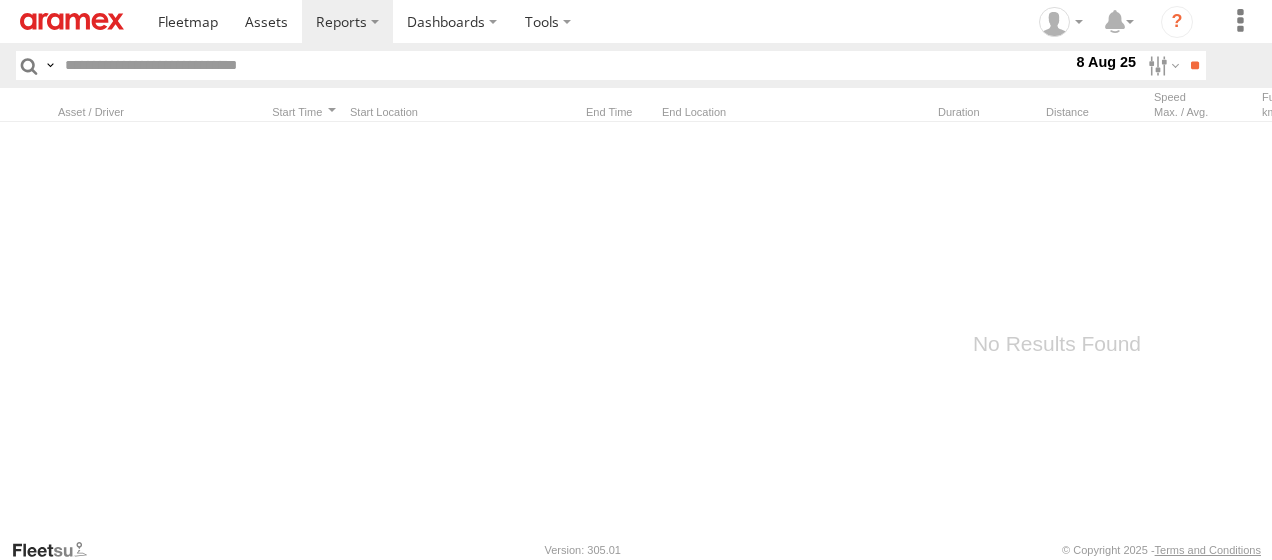 click on "8 Aug 25" at bounding box center (1106, 62) 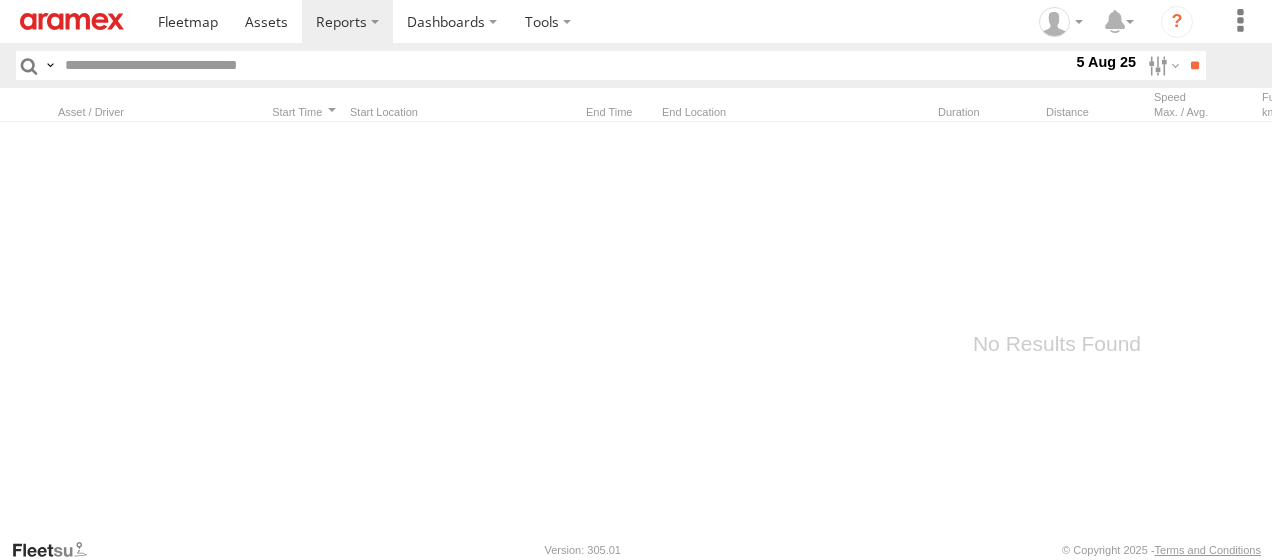 click on "On Duty" at bounding box center (0, 0) 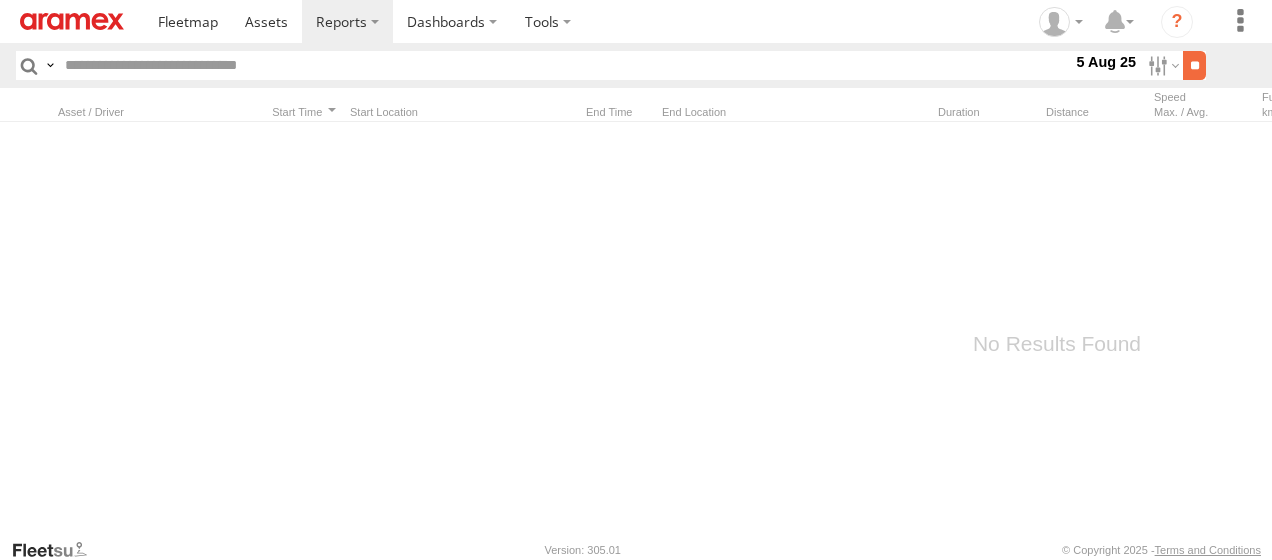 click on "**" at bounding box center (1194, 65) 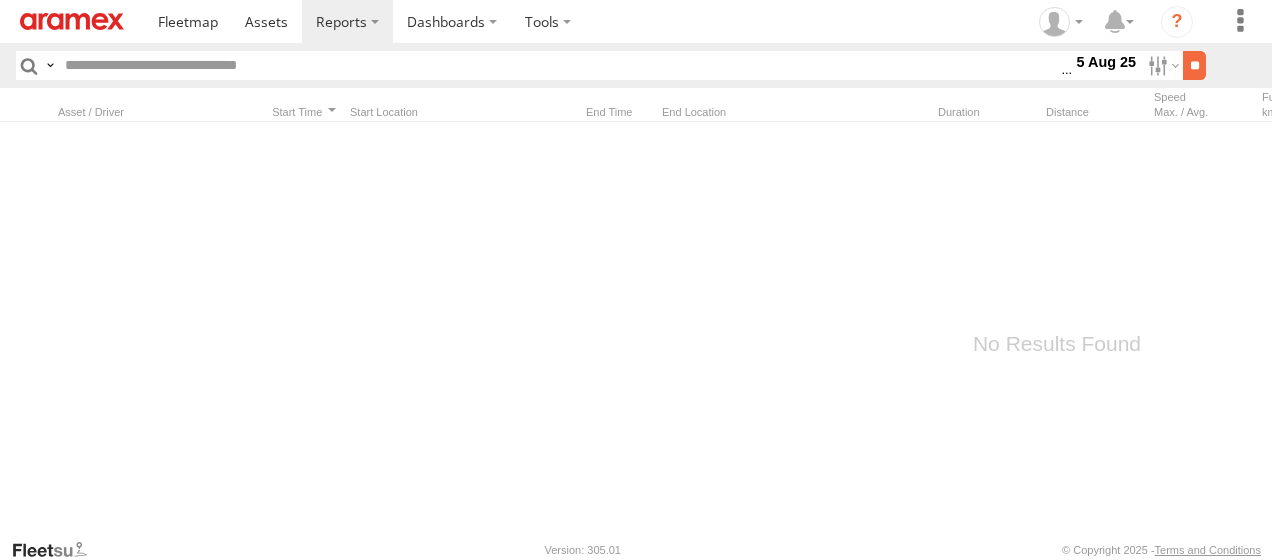 scroll, scrollTop: 0, scrollLeft: 0, axis: both 